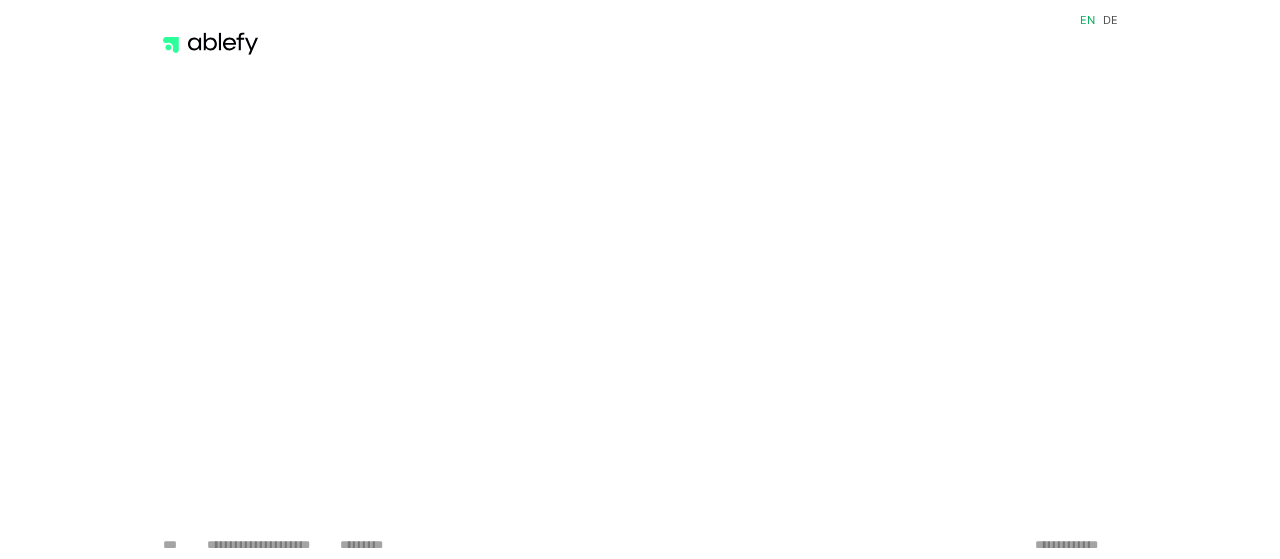 scroll, scrollTop: 0, scrollLeft: 0, axis: both 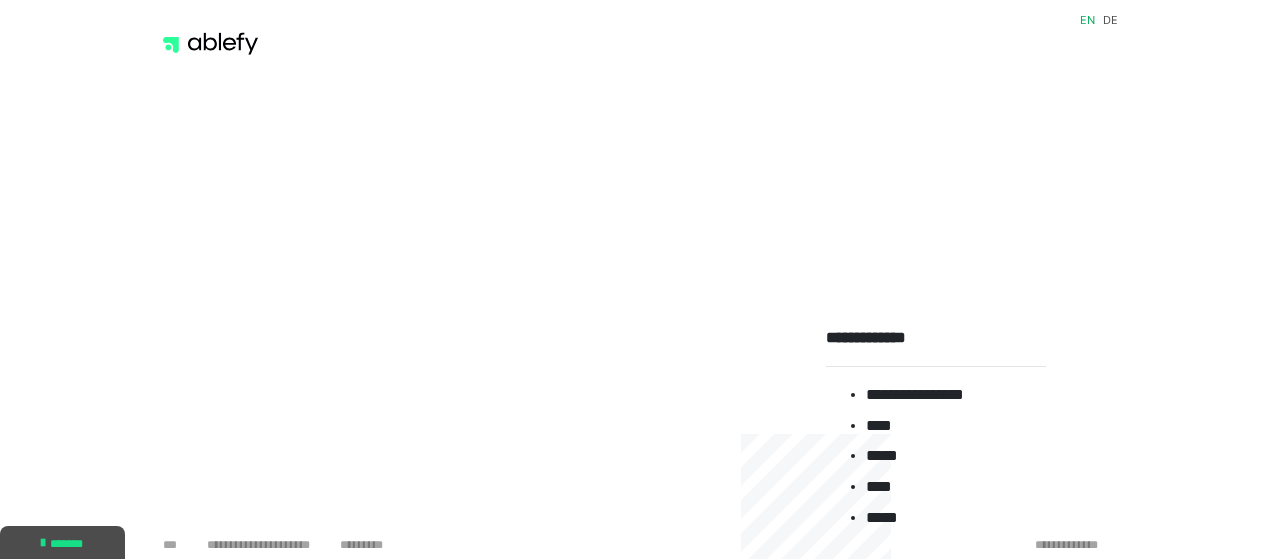 click on "**********" at bounding box center (956, 398) 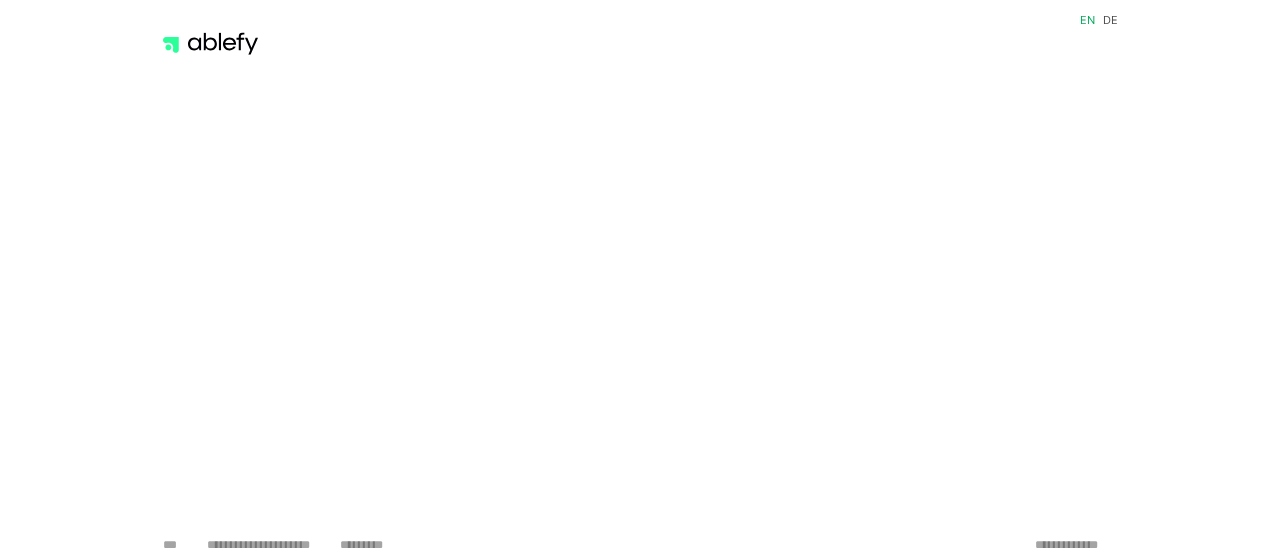 scroll, scrollTop: 0, scrollLeft: 0, axis: both 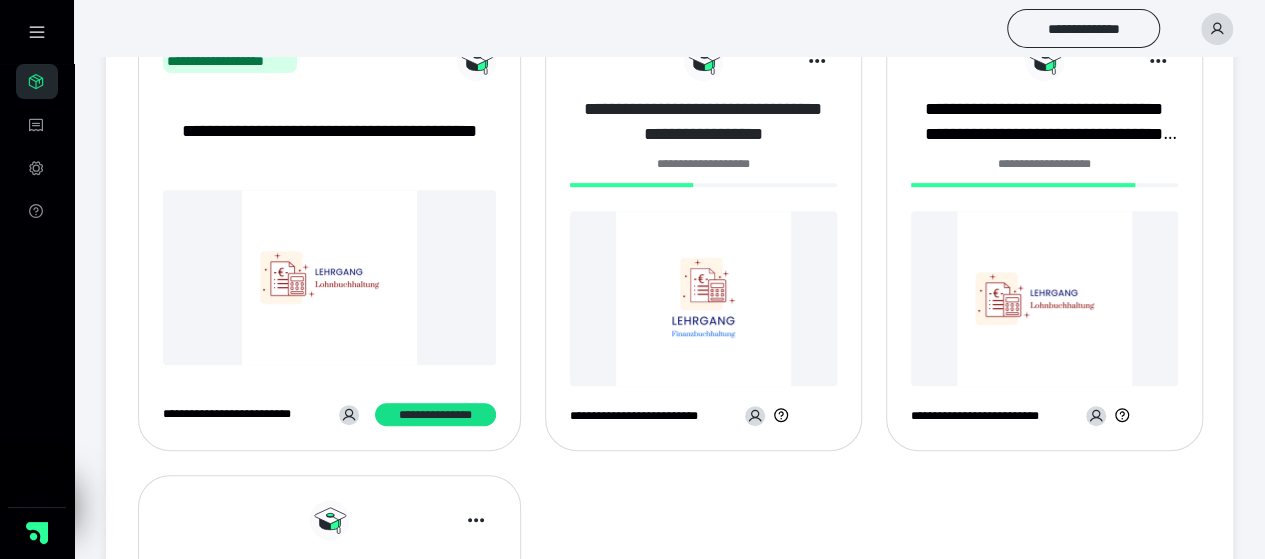 click on "**********" at bounding box center [703, 122] 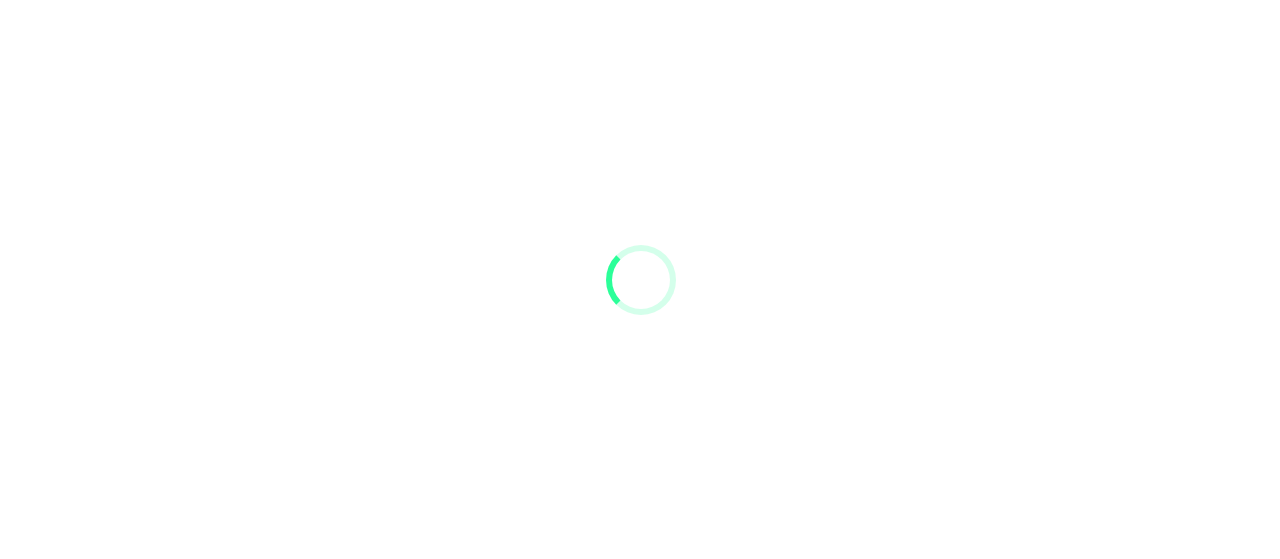 scroll, scrollTop: 0, scrollLeft: 0, axis: both 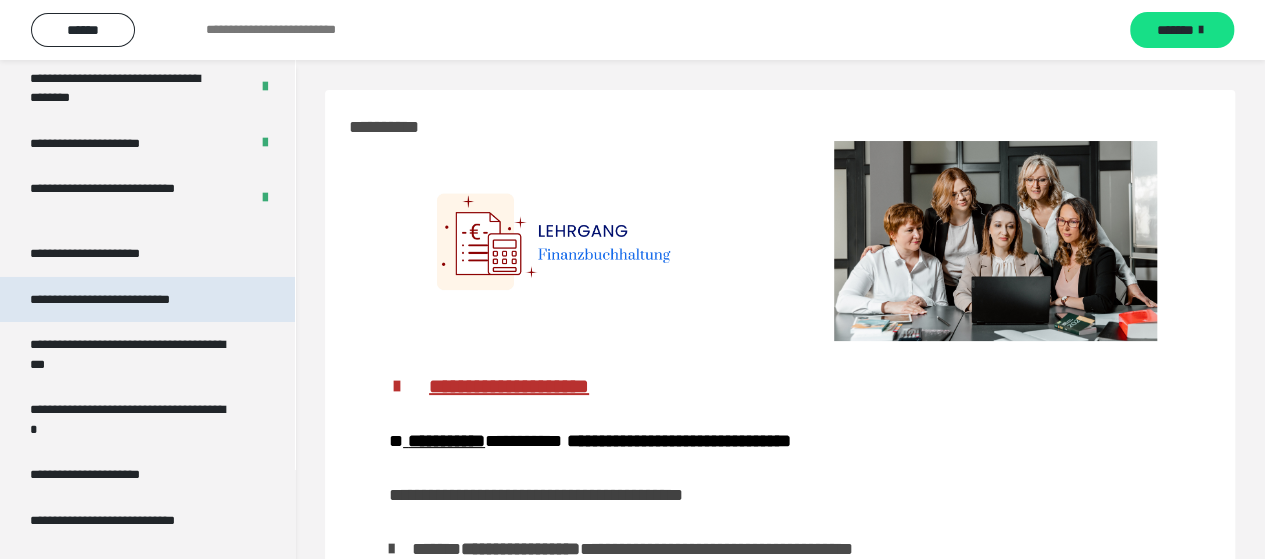 click on "**********" at bounding box center (129, 300) 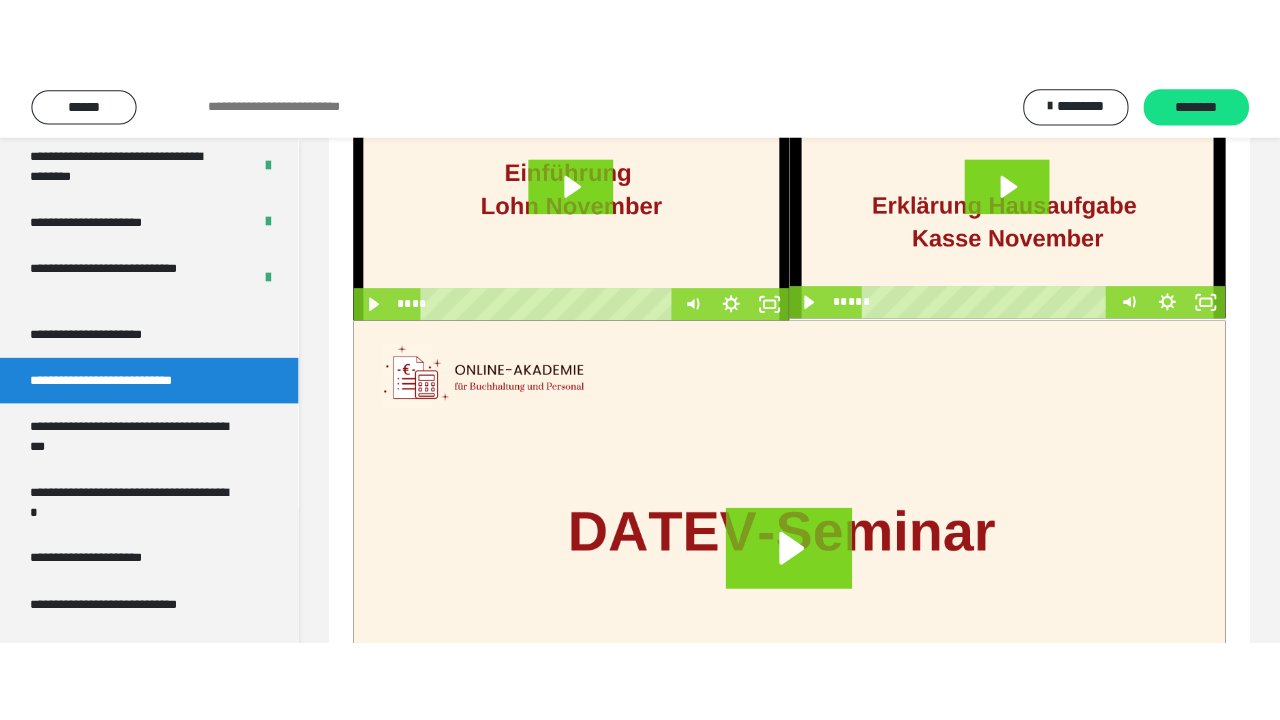 scroll, scrollTop: 0, scrollLeft: 0, axis: both 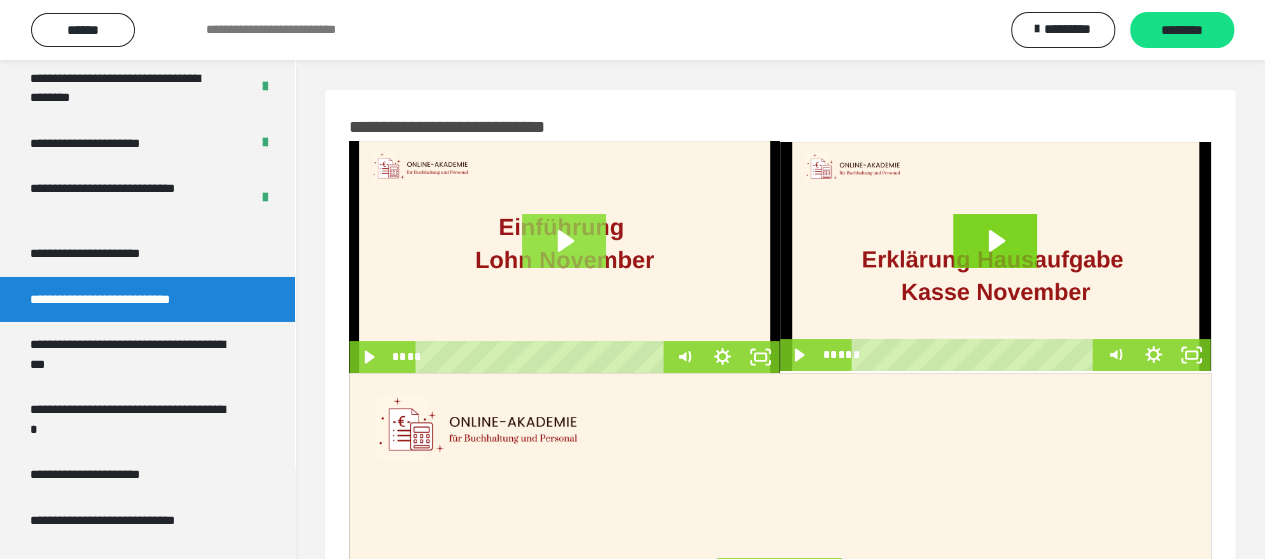 click 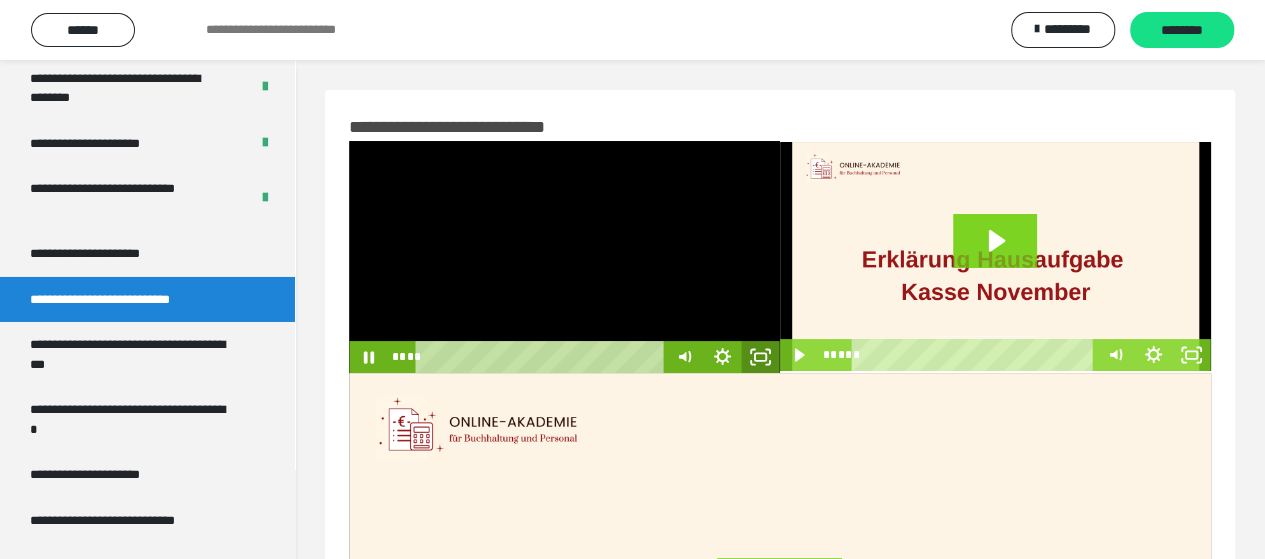 click 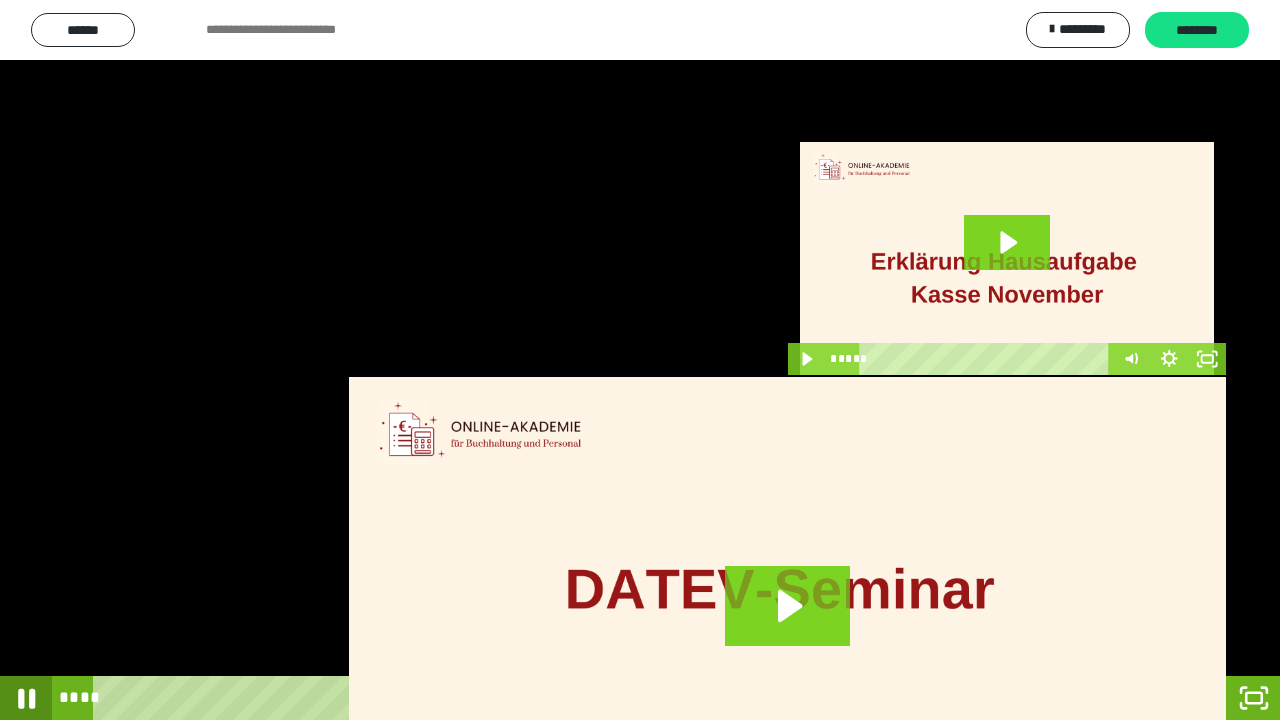 click 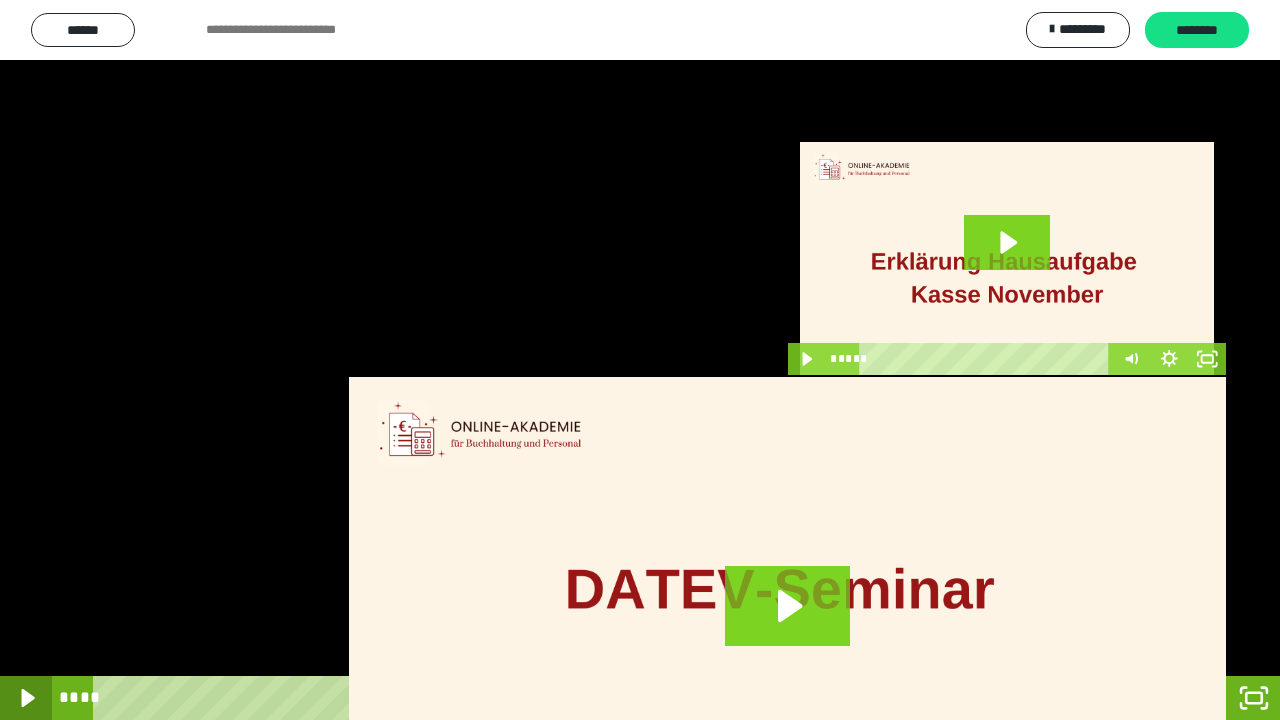 click 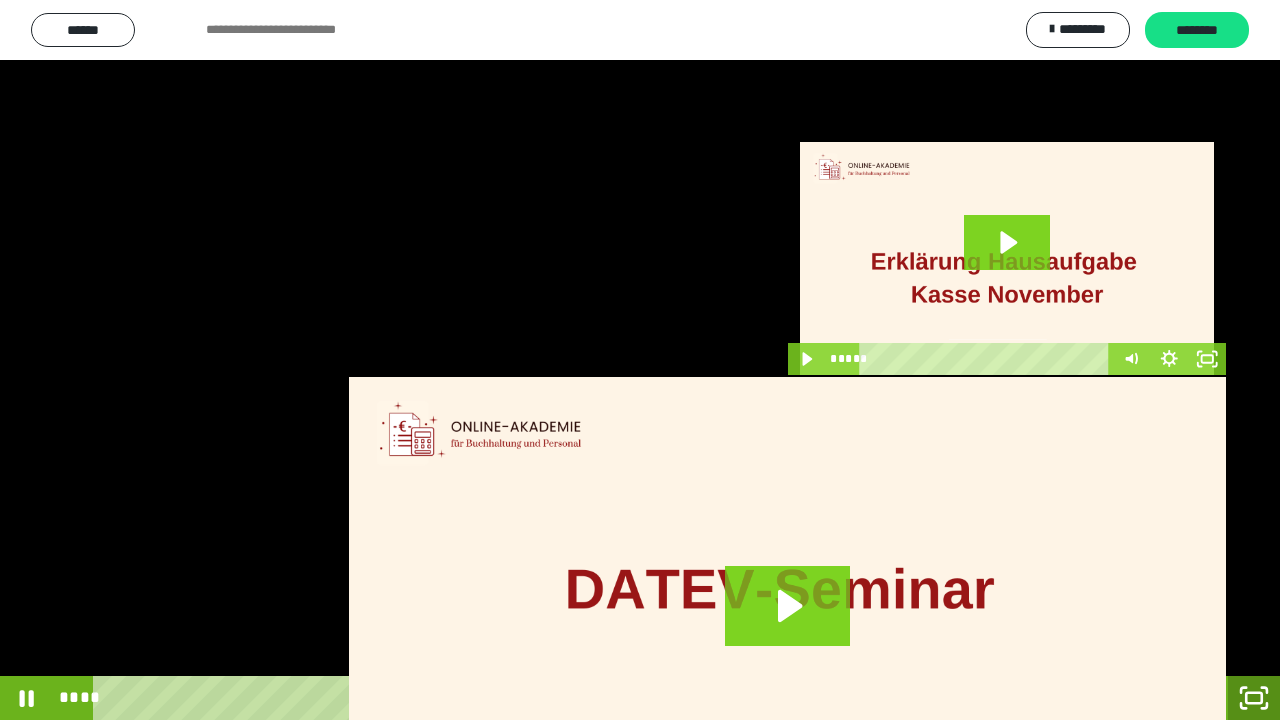 click 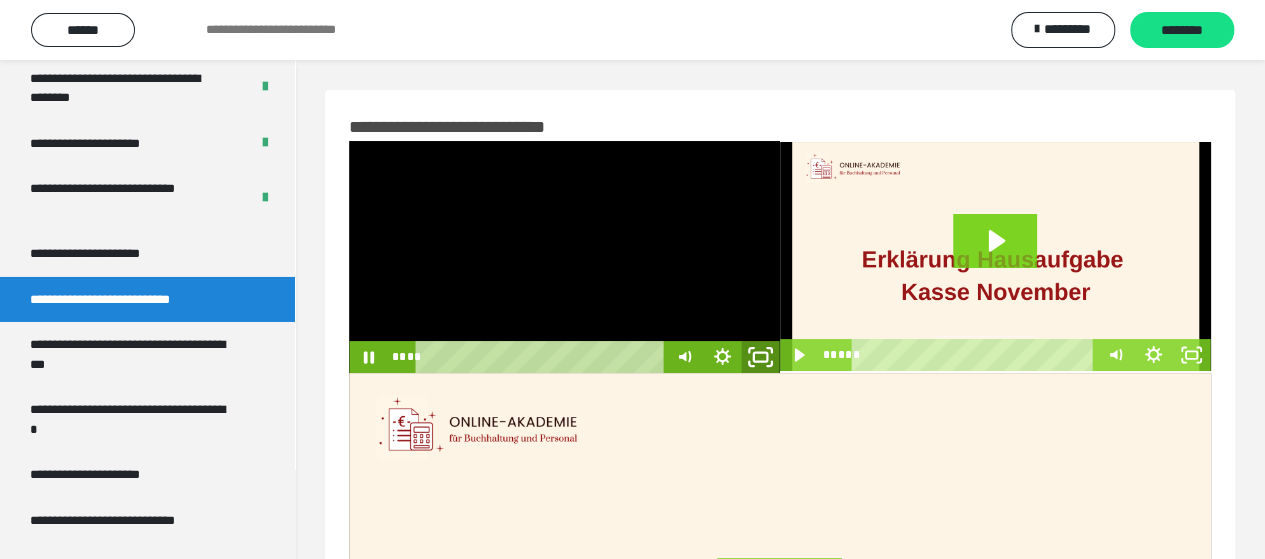 click 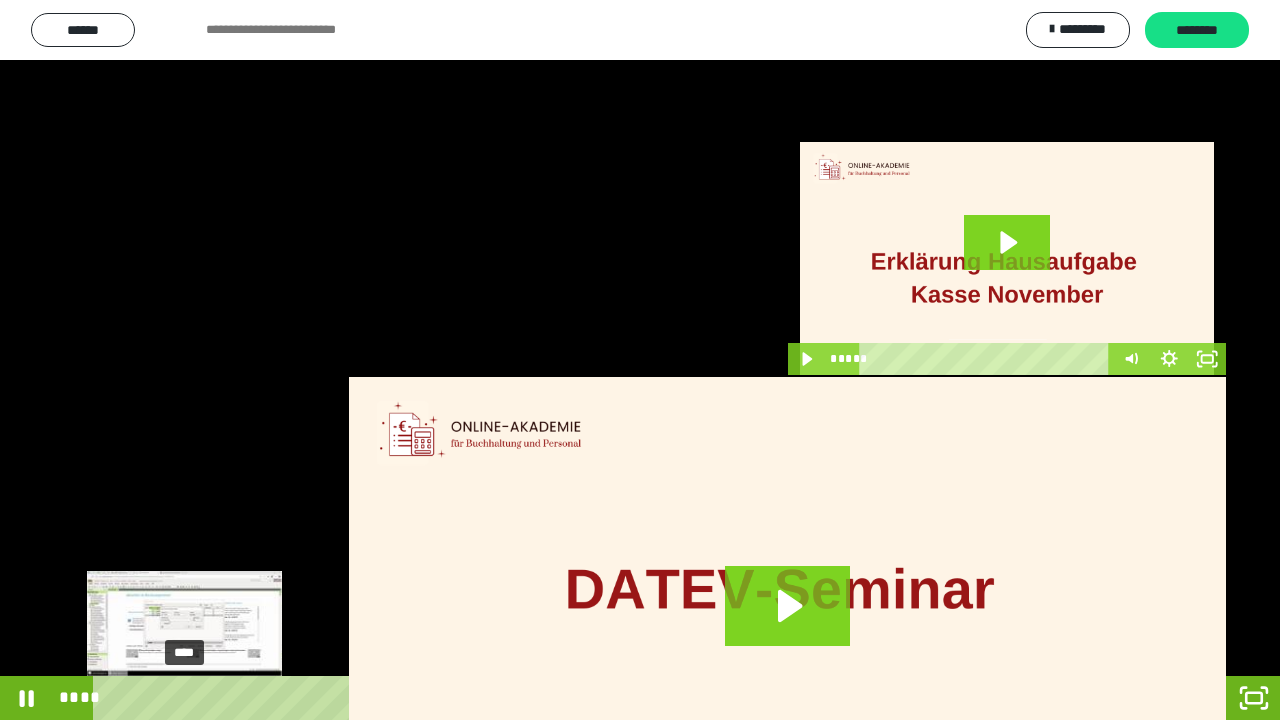 drag, startPoint x: 225, startPoint y: 700, endPoint x: 184, endPoint y: 698, distance: 41.04875 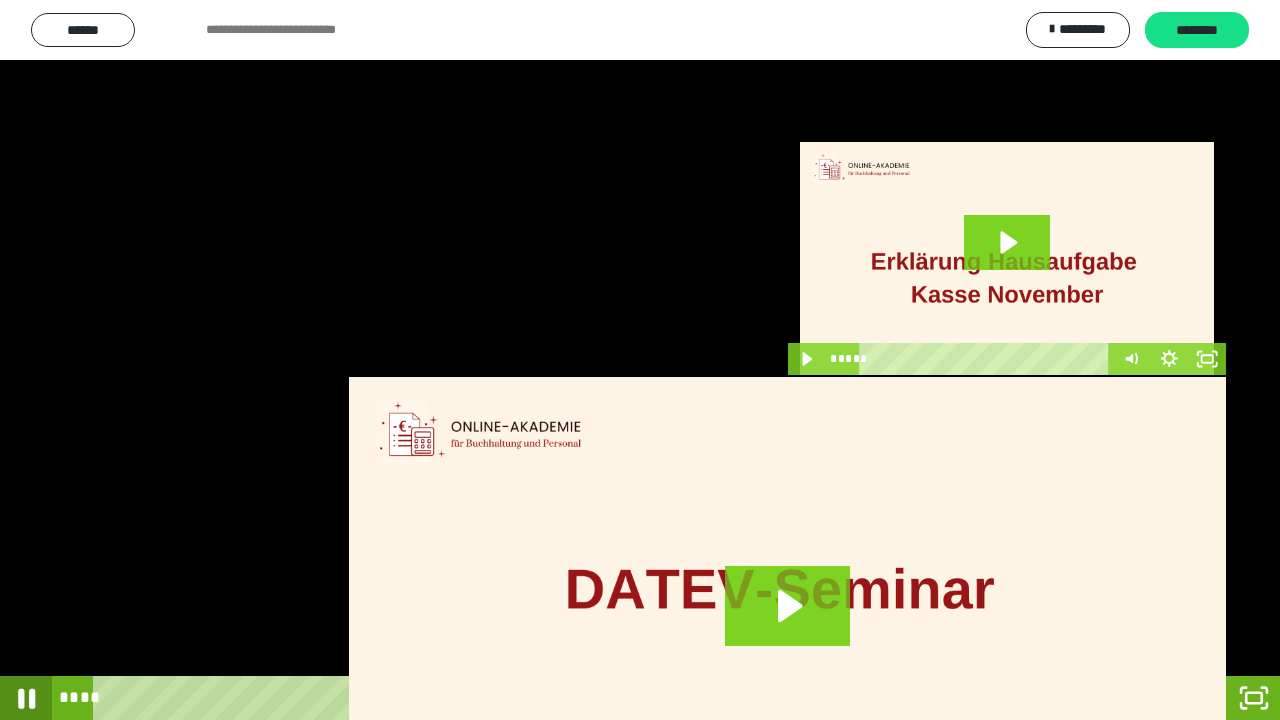 click 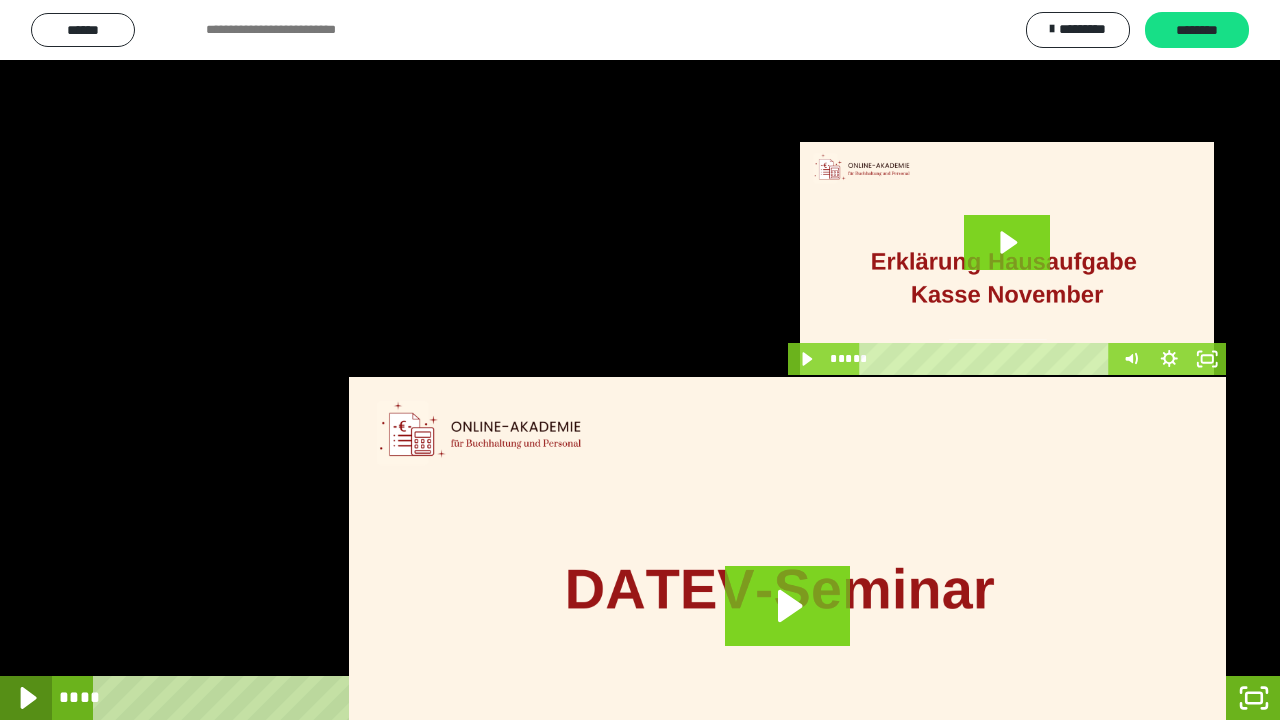 click 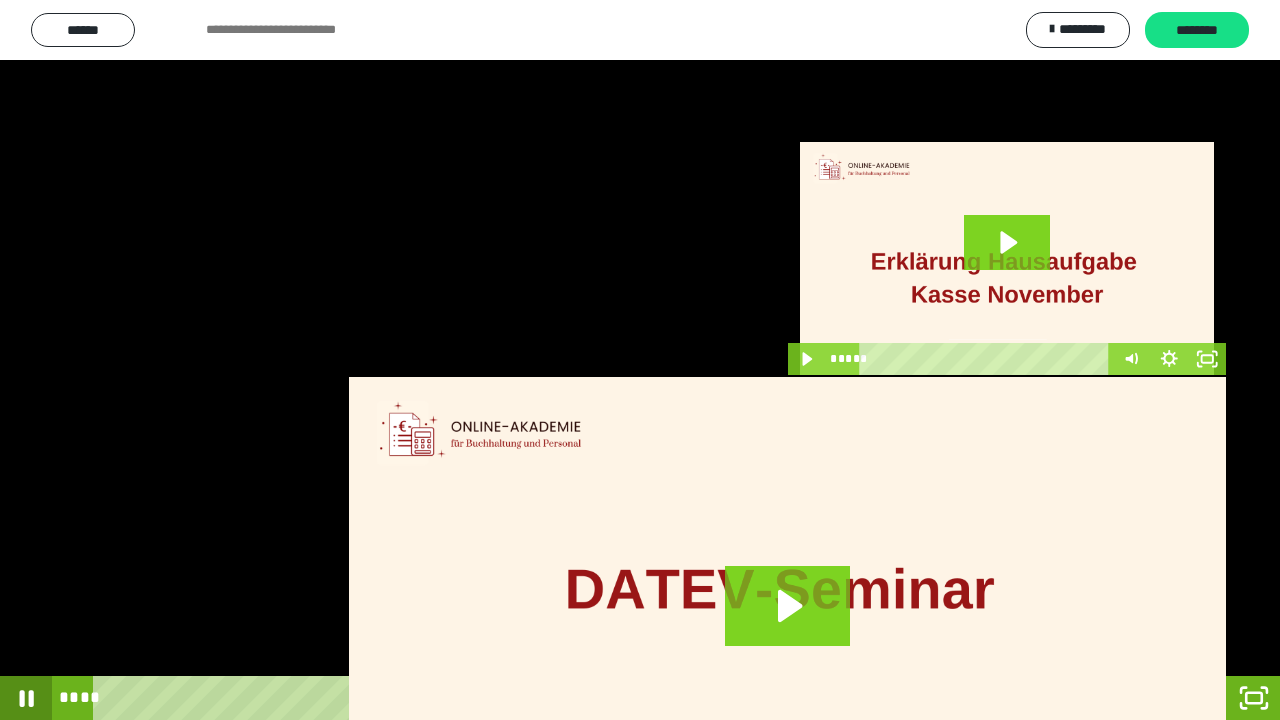 click 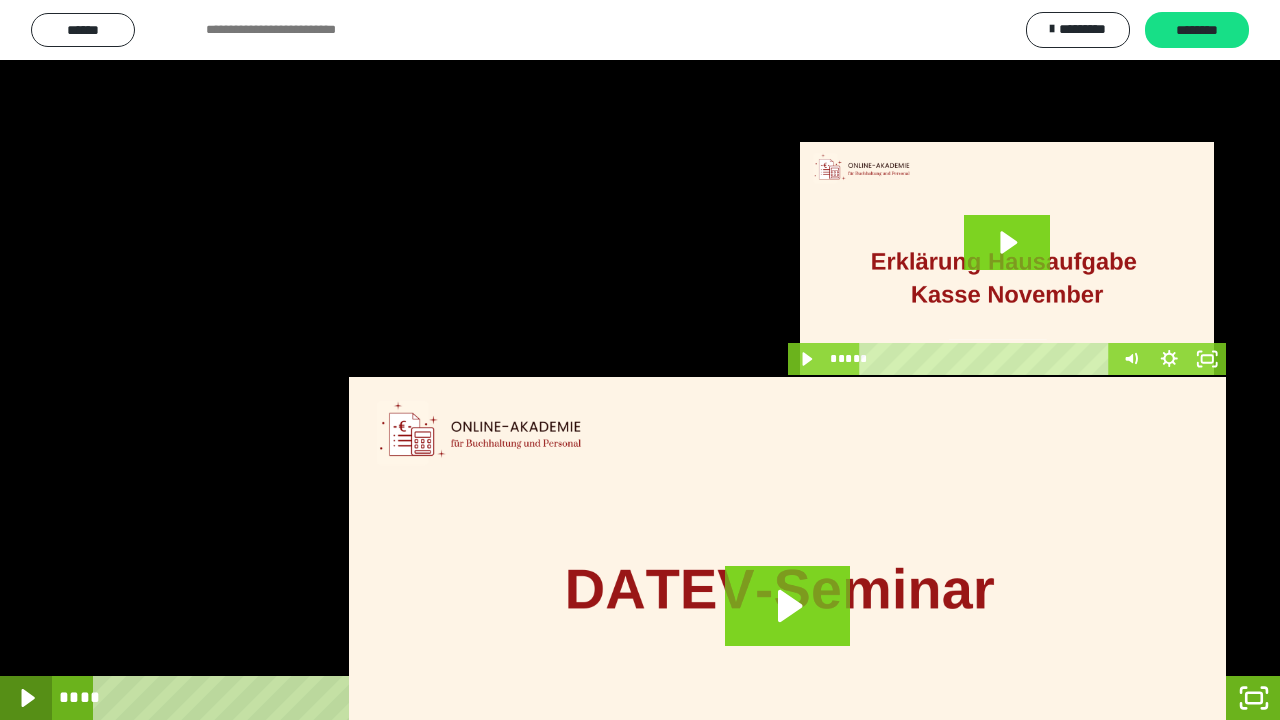 click 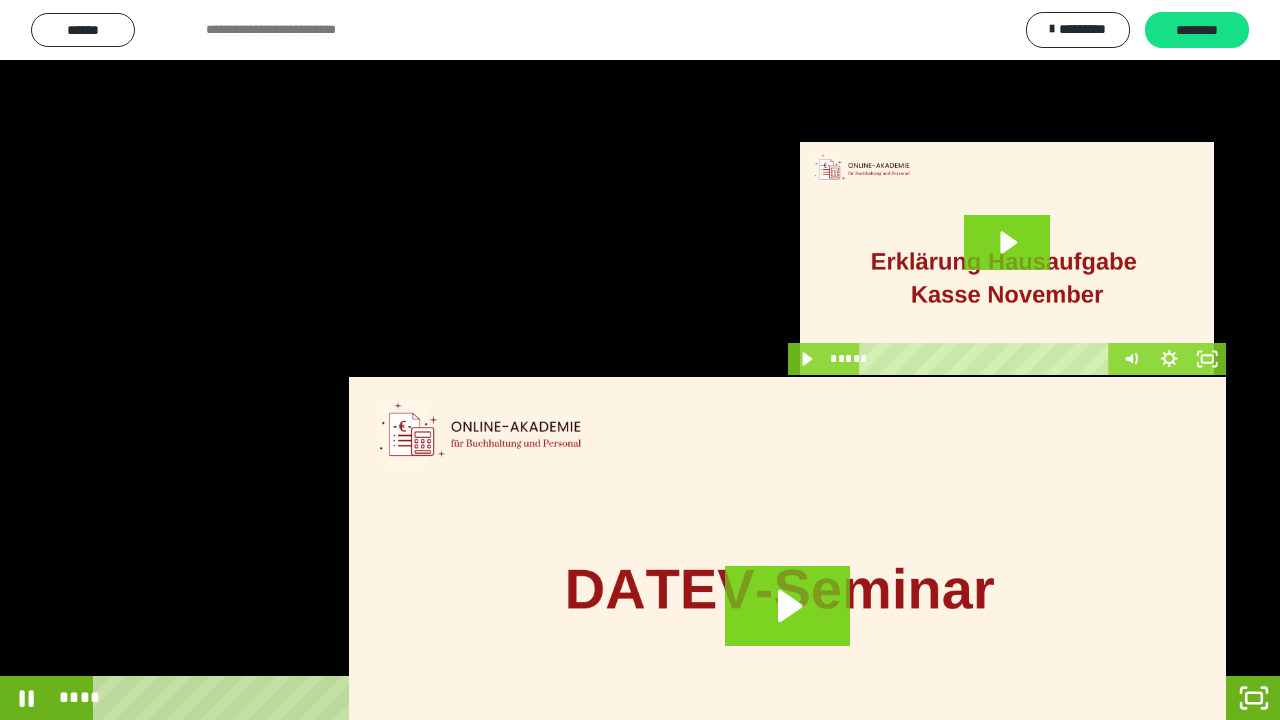 click at bounding box center (640, 360) 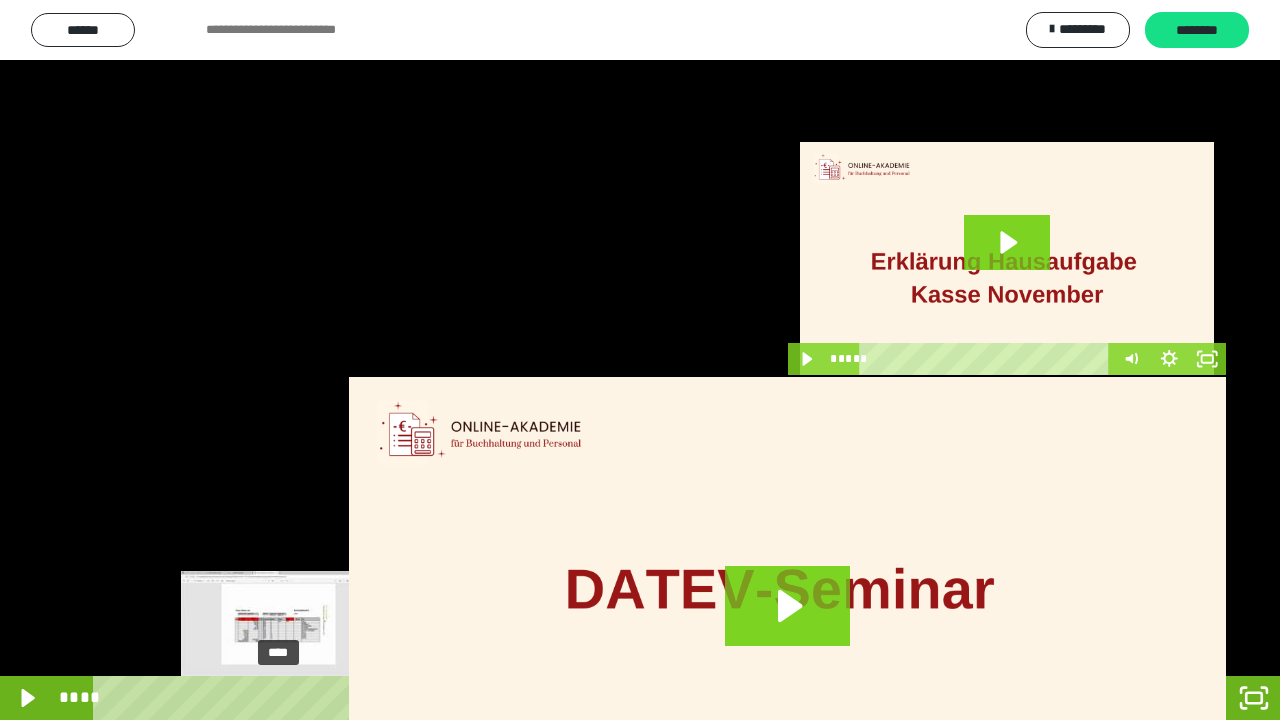 click on "****" at bounding box center [612, 698] 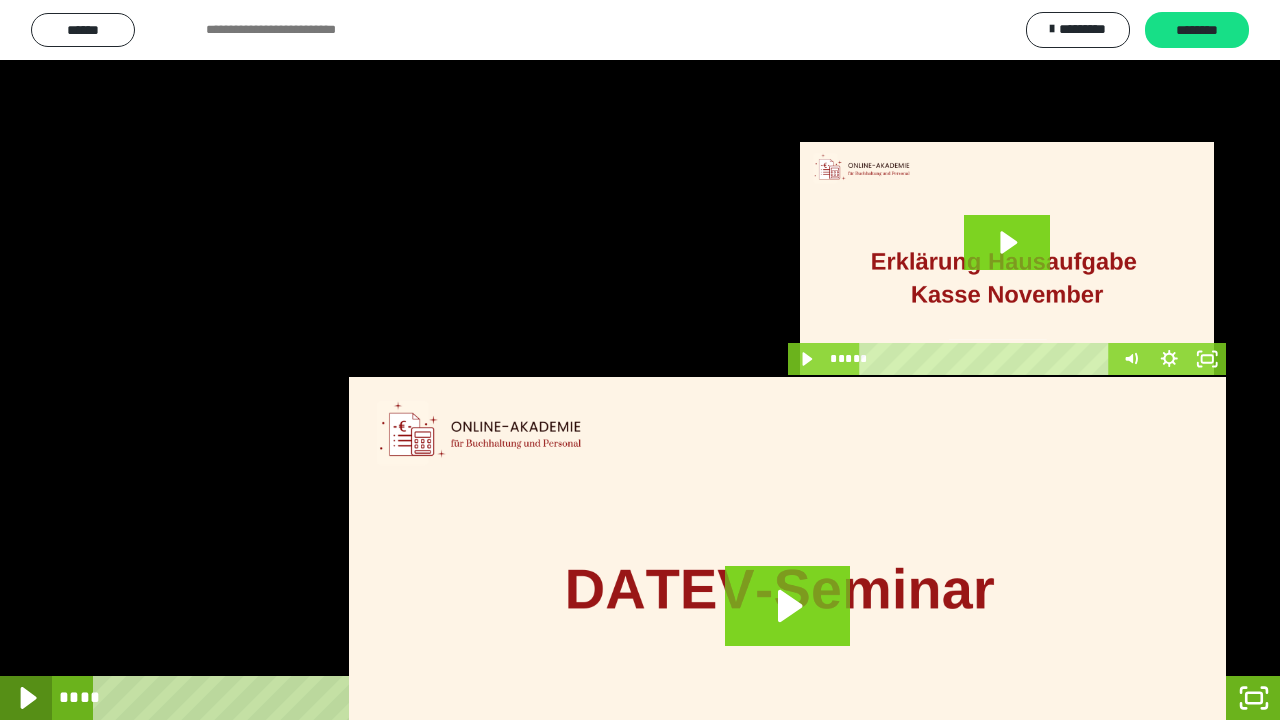 click 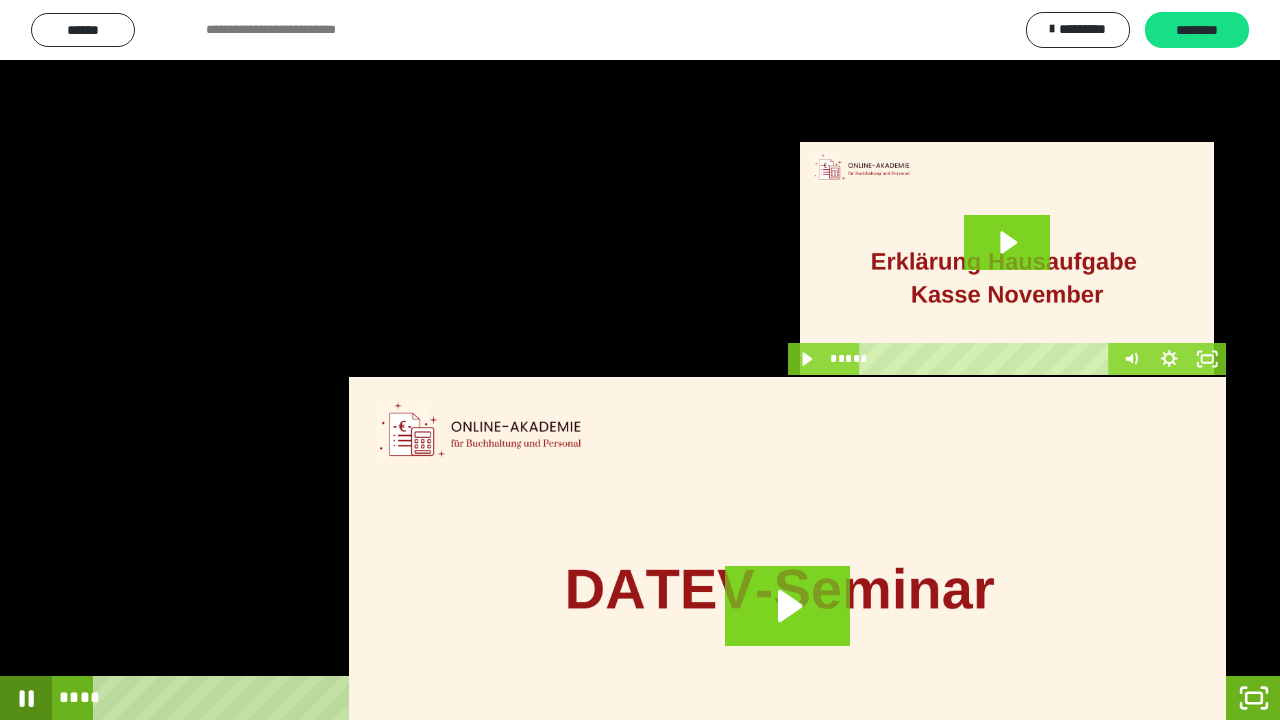 click 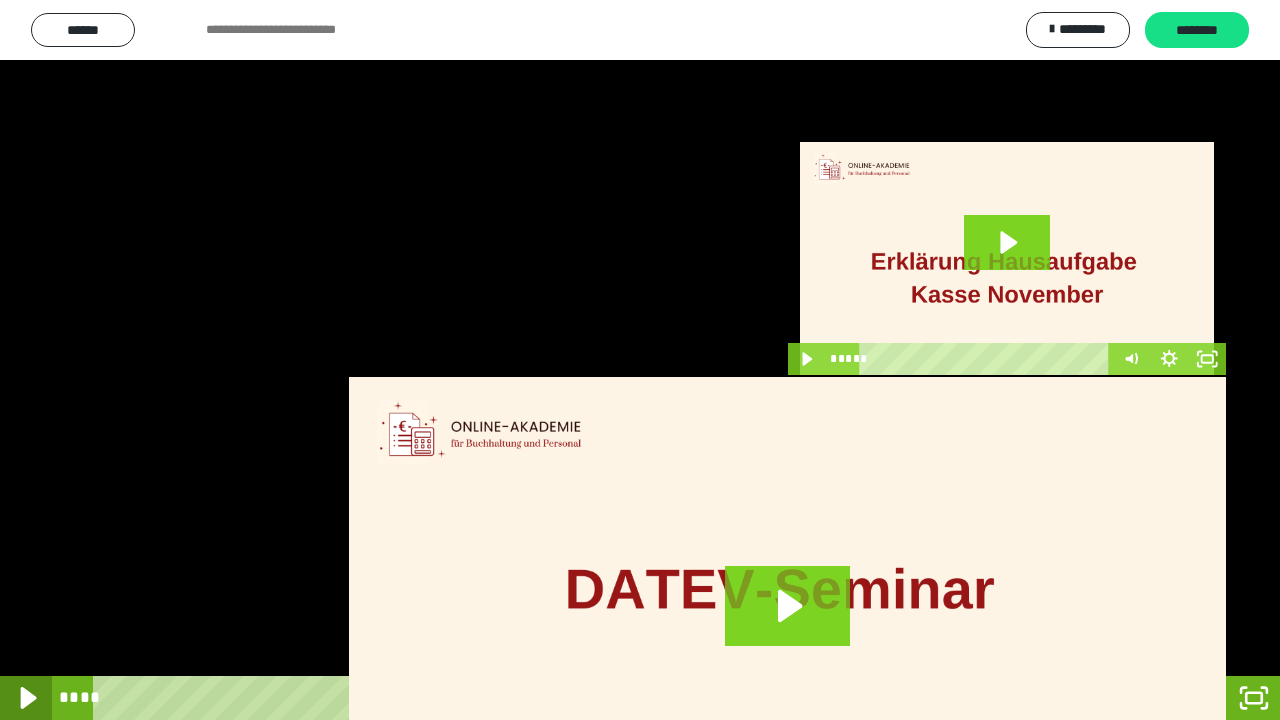 click 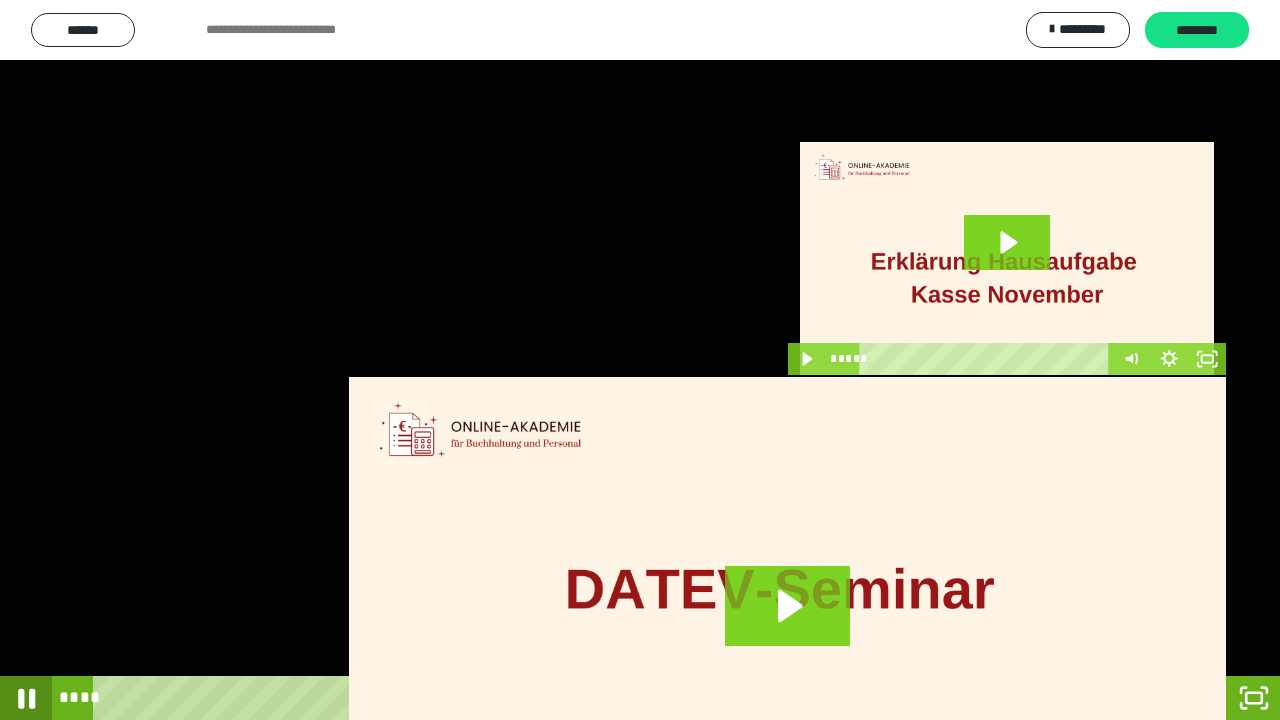 click 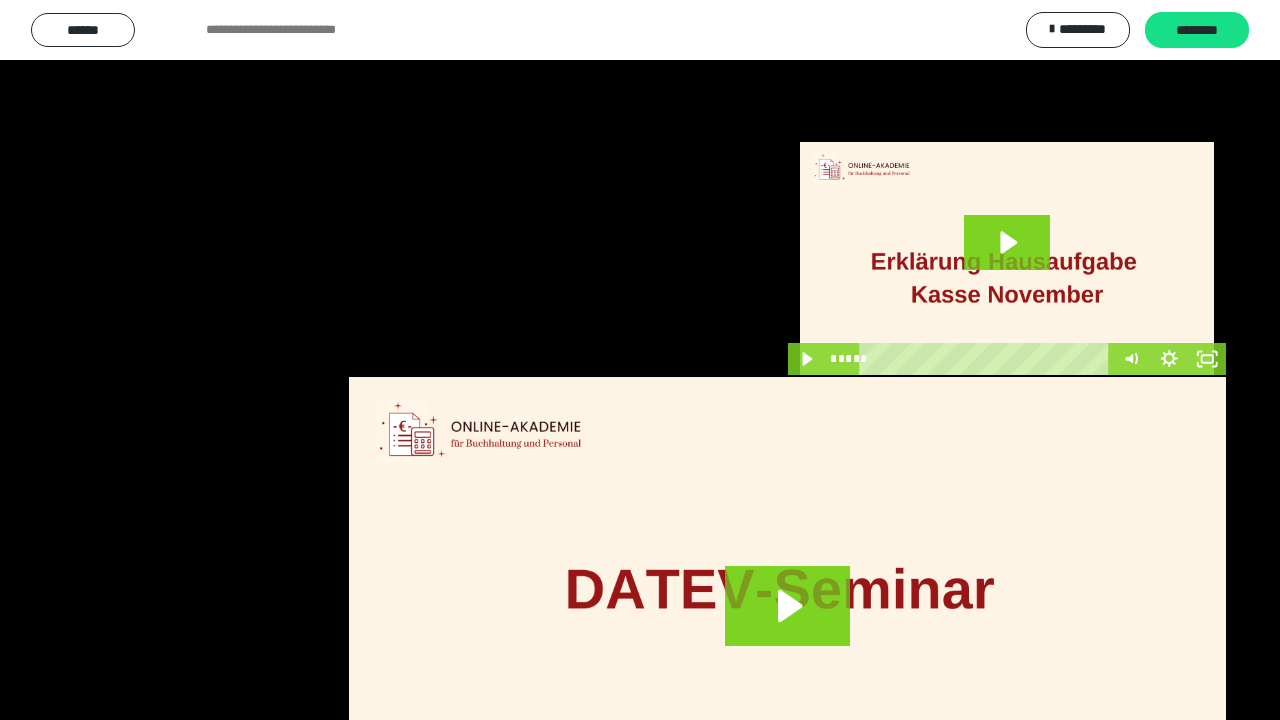 click at bounding box center [640, 360] 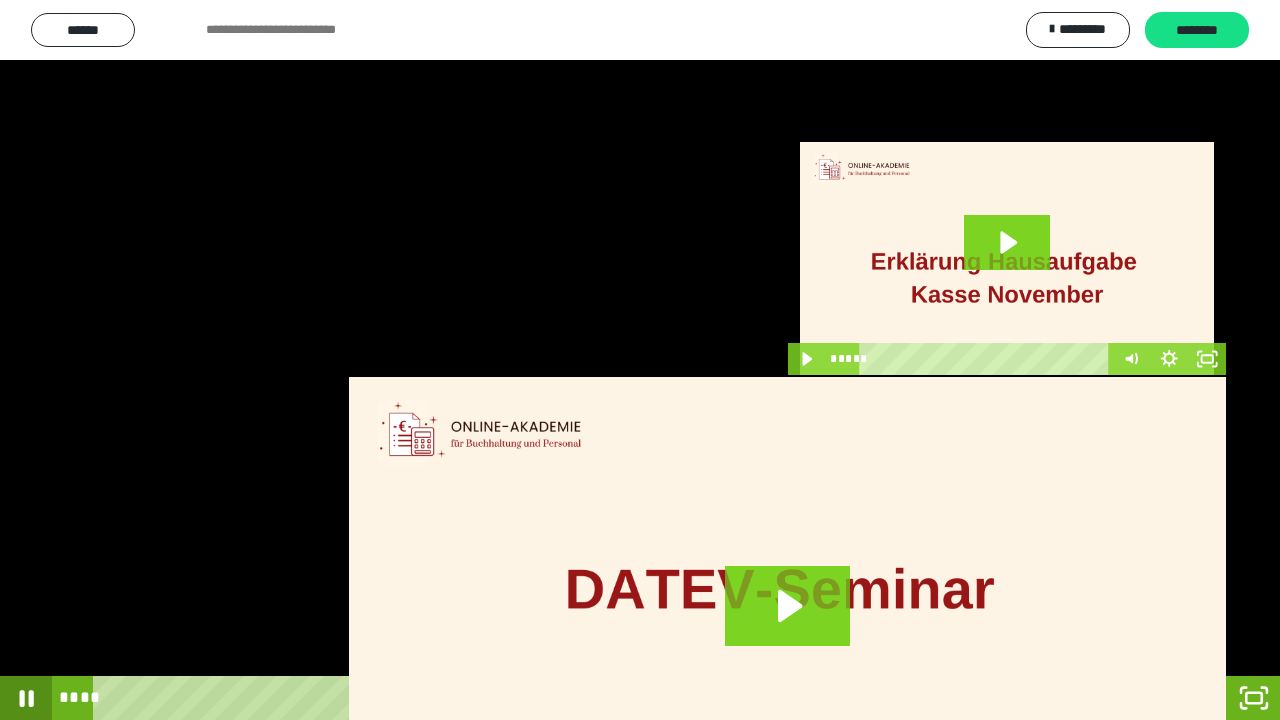 click 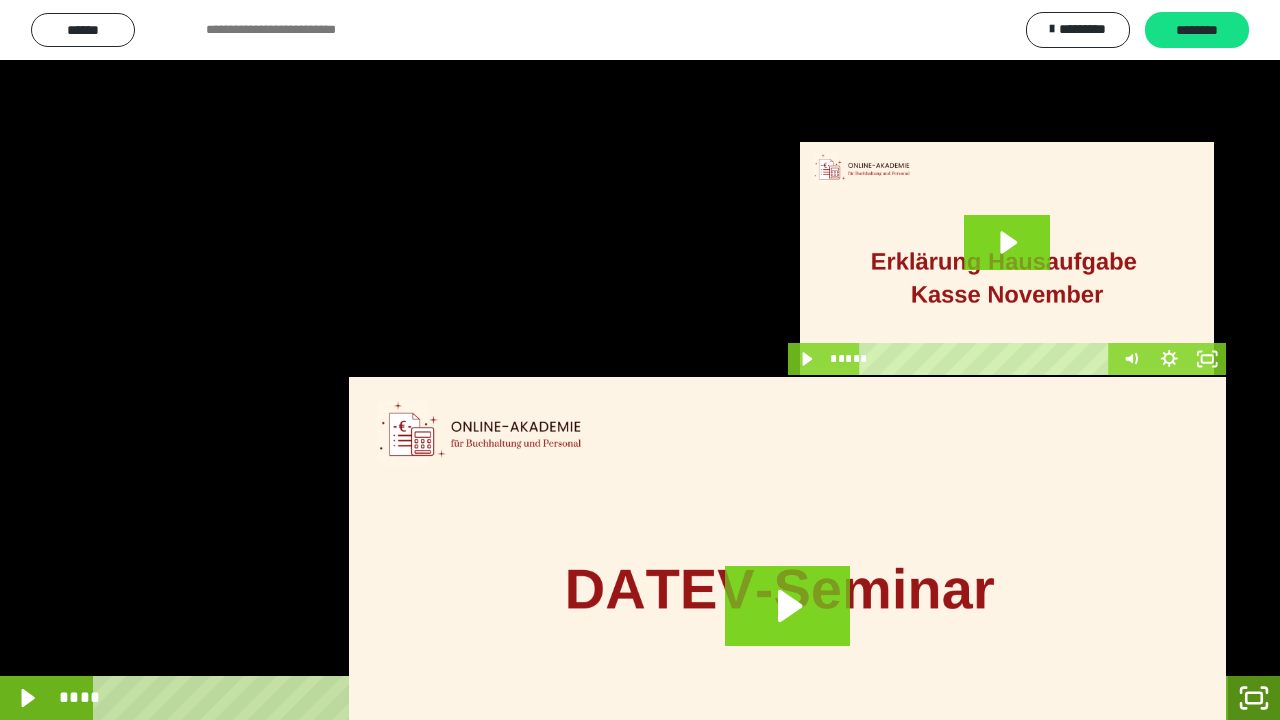 click 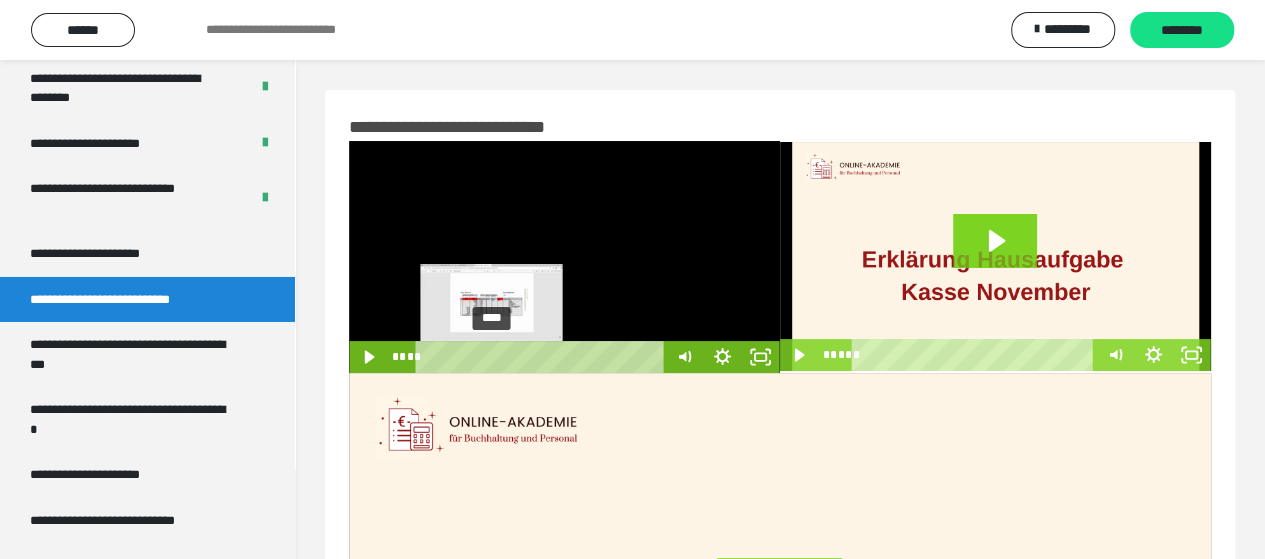 click at bounding box center (491, 356) 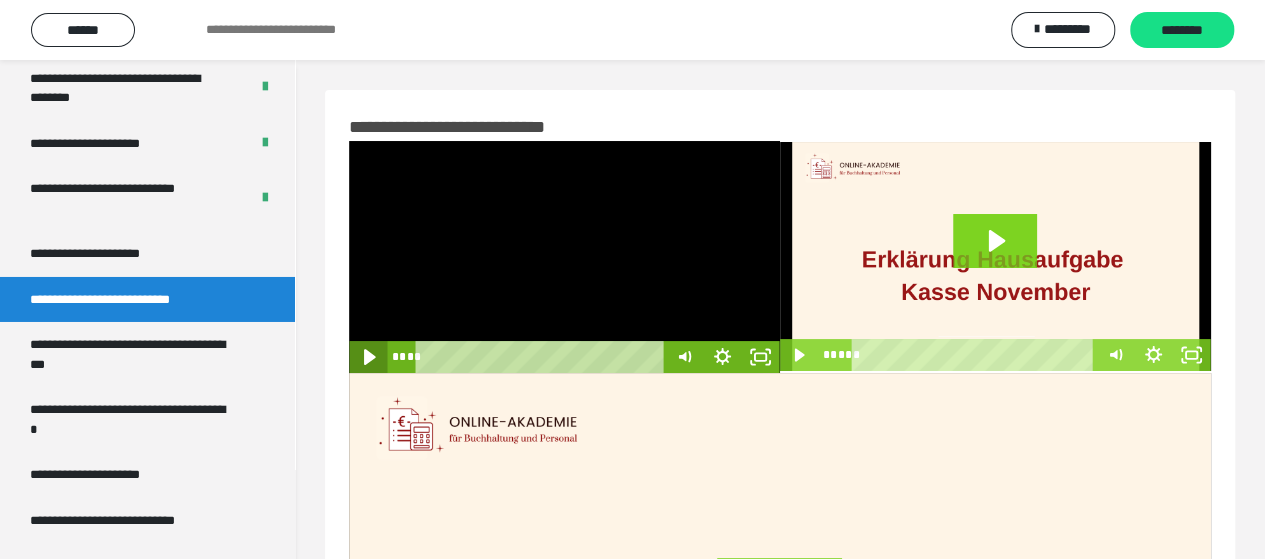 click 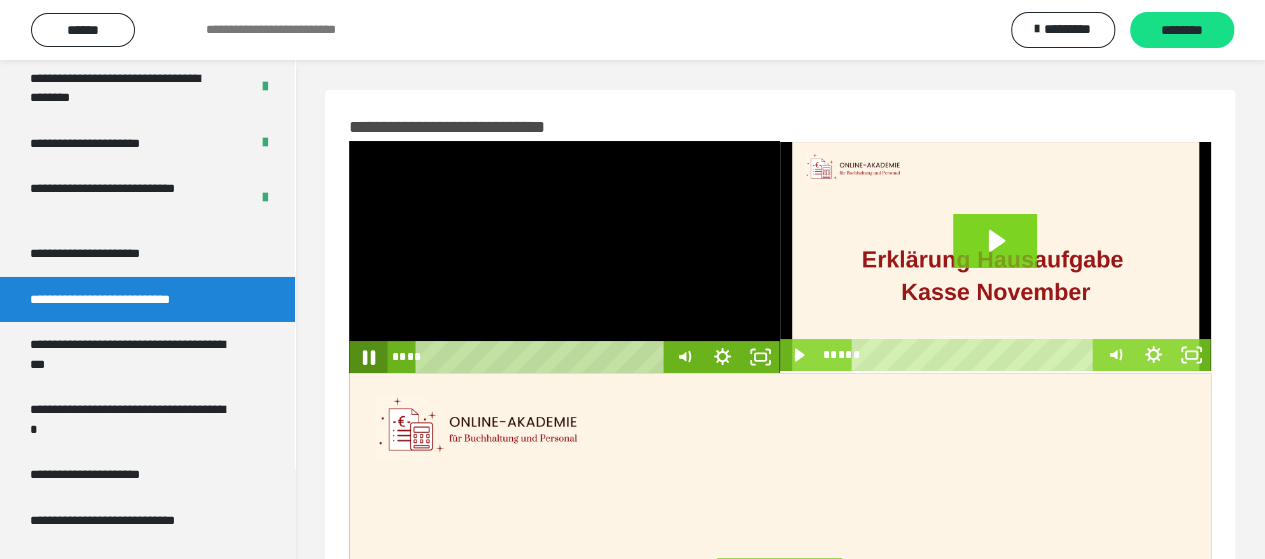 click 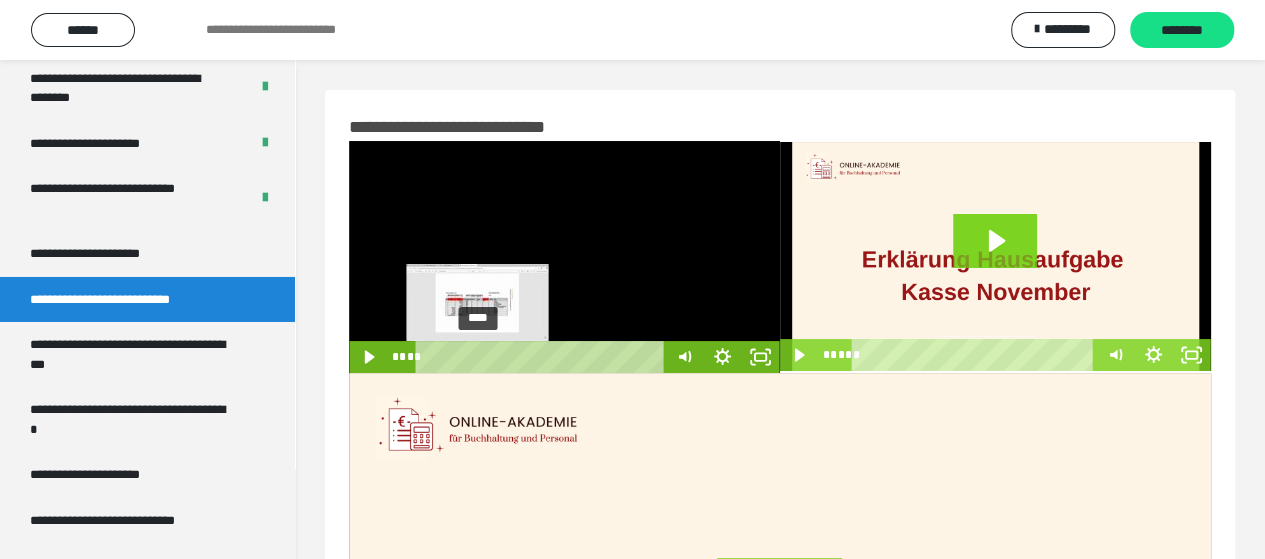 drag, startPoint x: 500, startPoint y: 357, endPoint x: 477, endPoint y: 351, distance: 23.769728 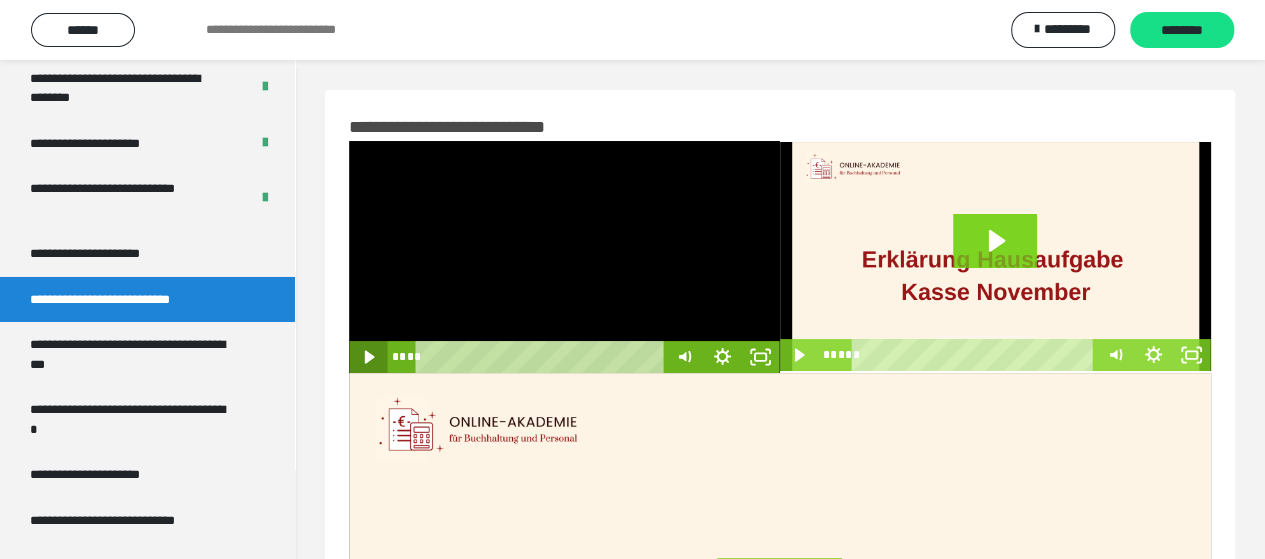 click 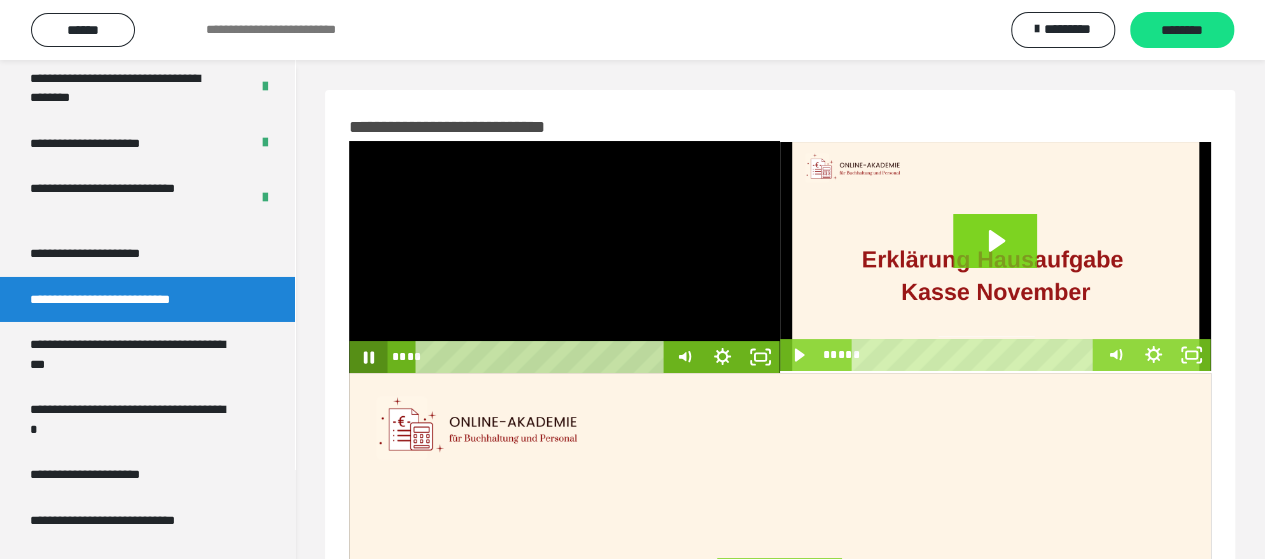 click 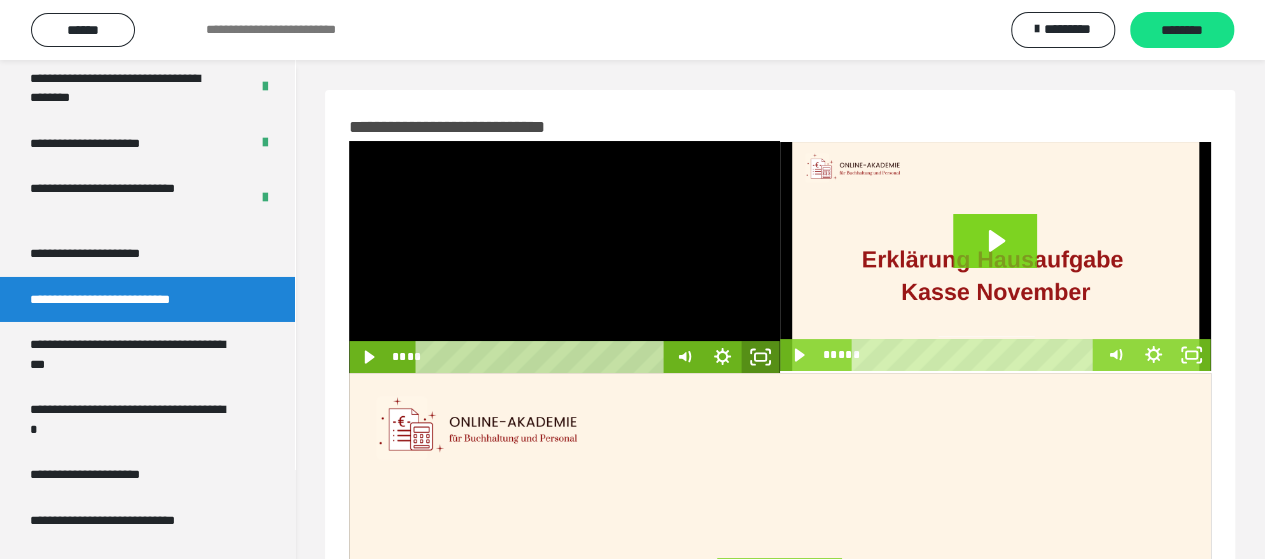 click 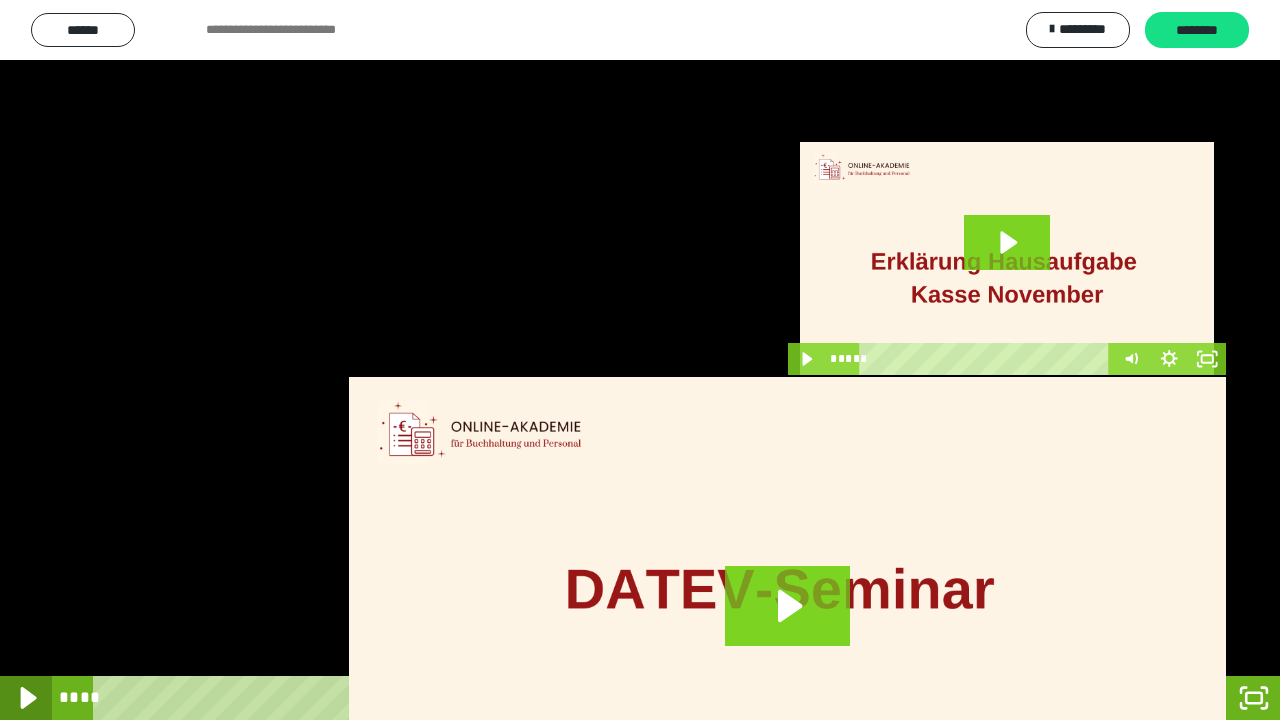 click 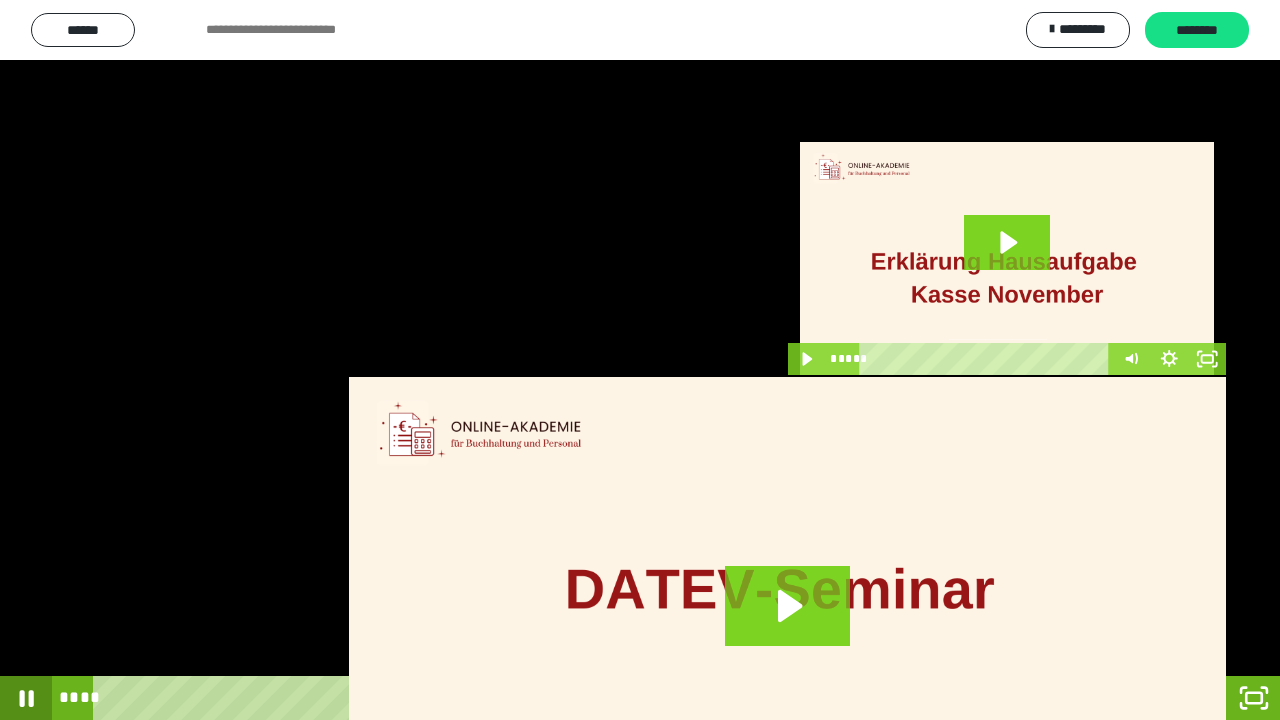 click 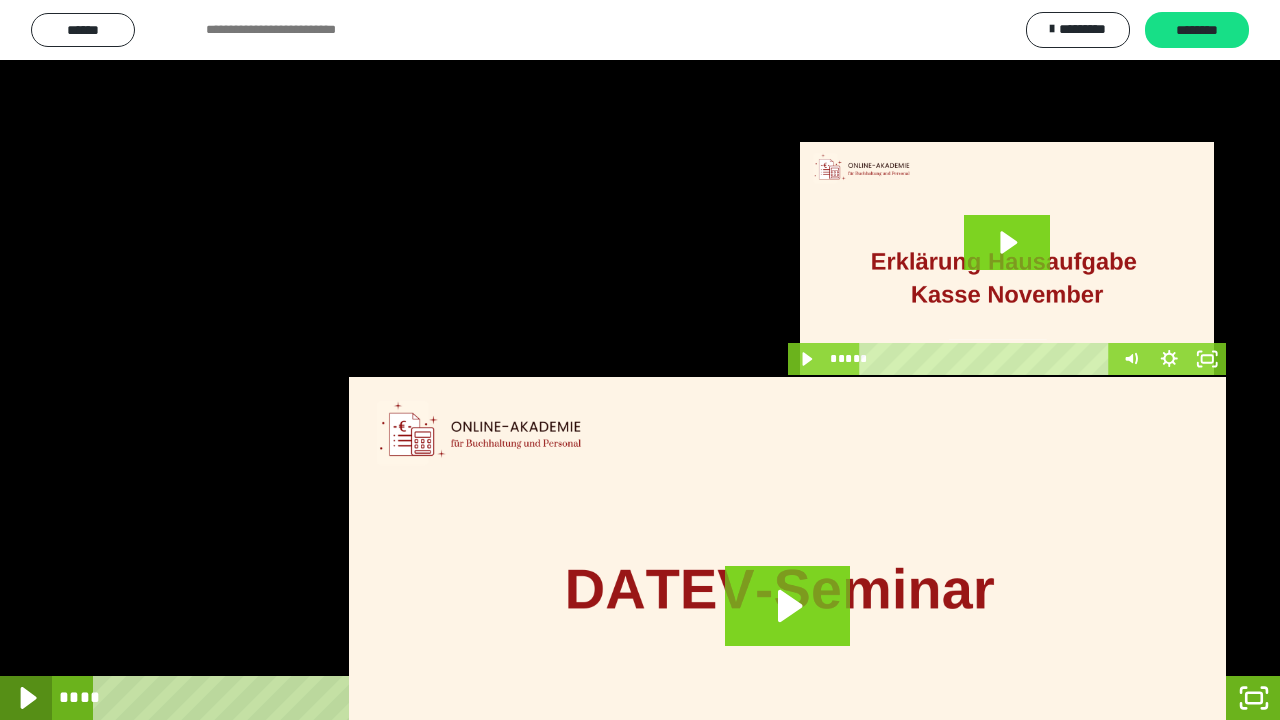 click 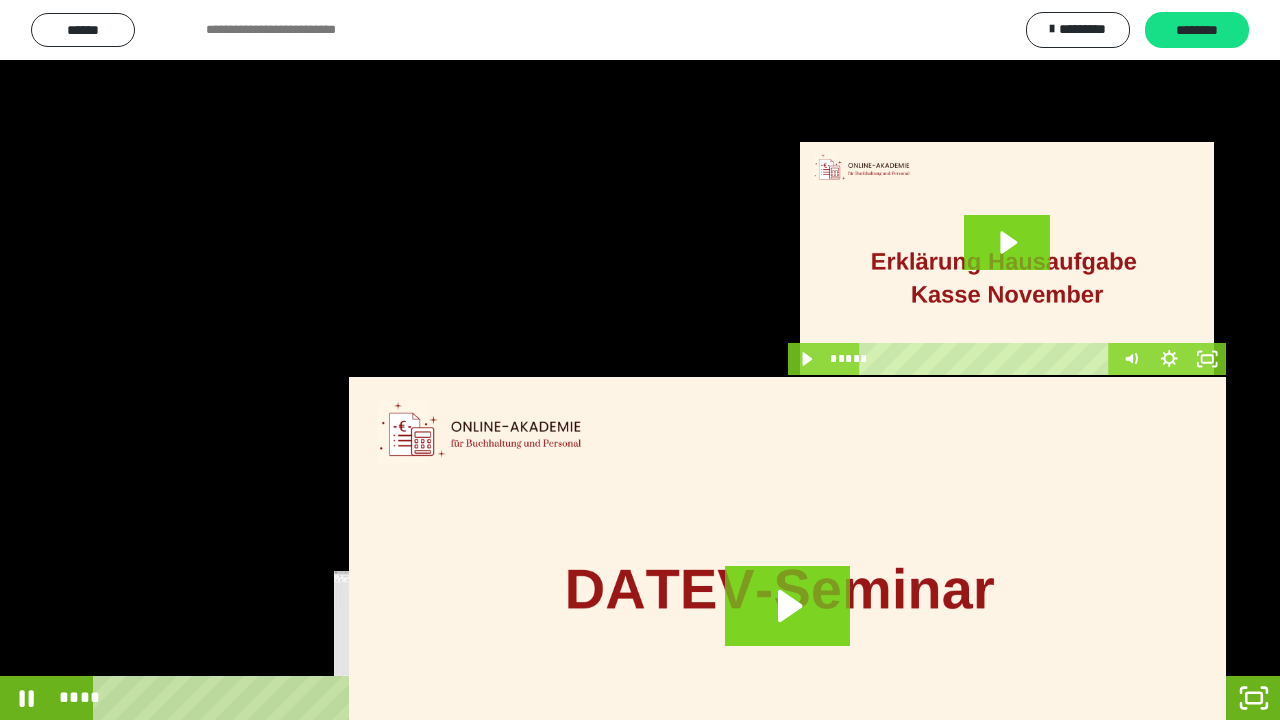 click on "****" at bounding box center [612, 698] 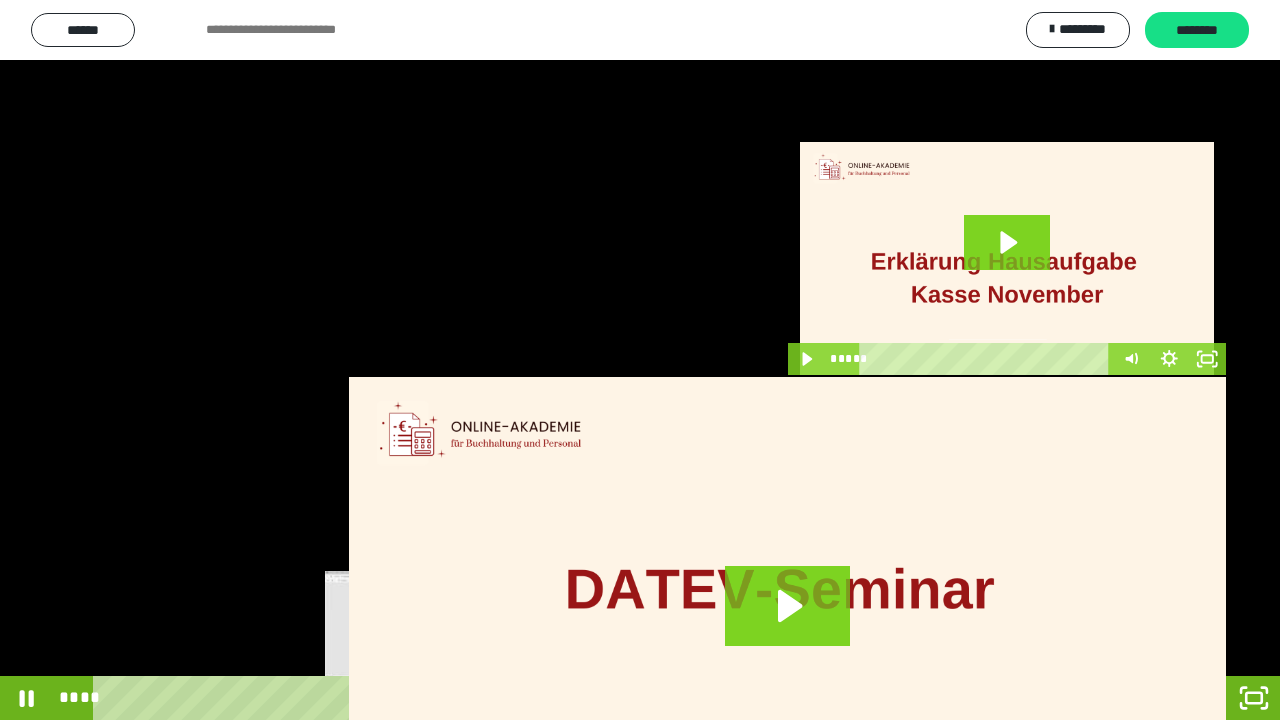 click on "****" at bounding box center [612, 698] 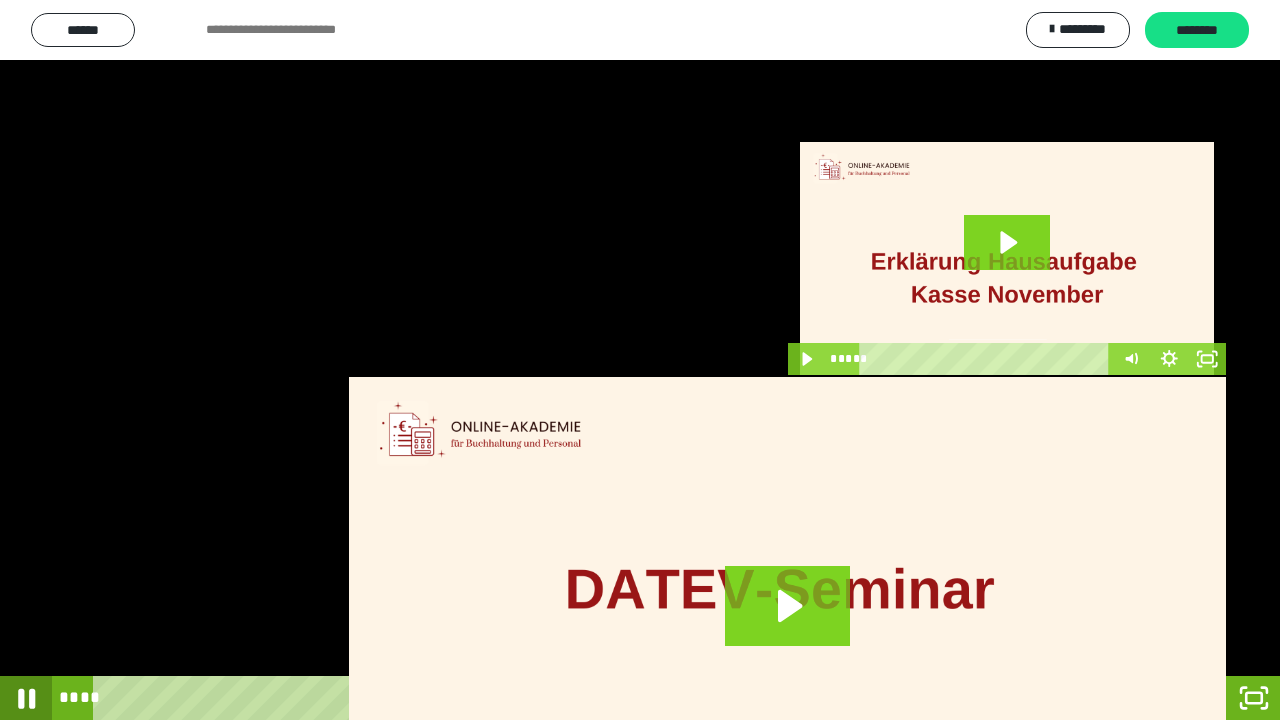 click 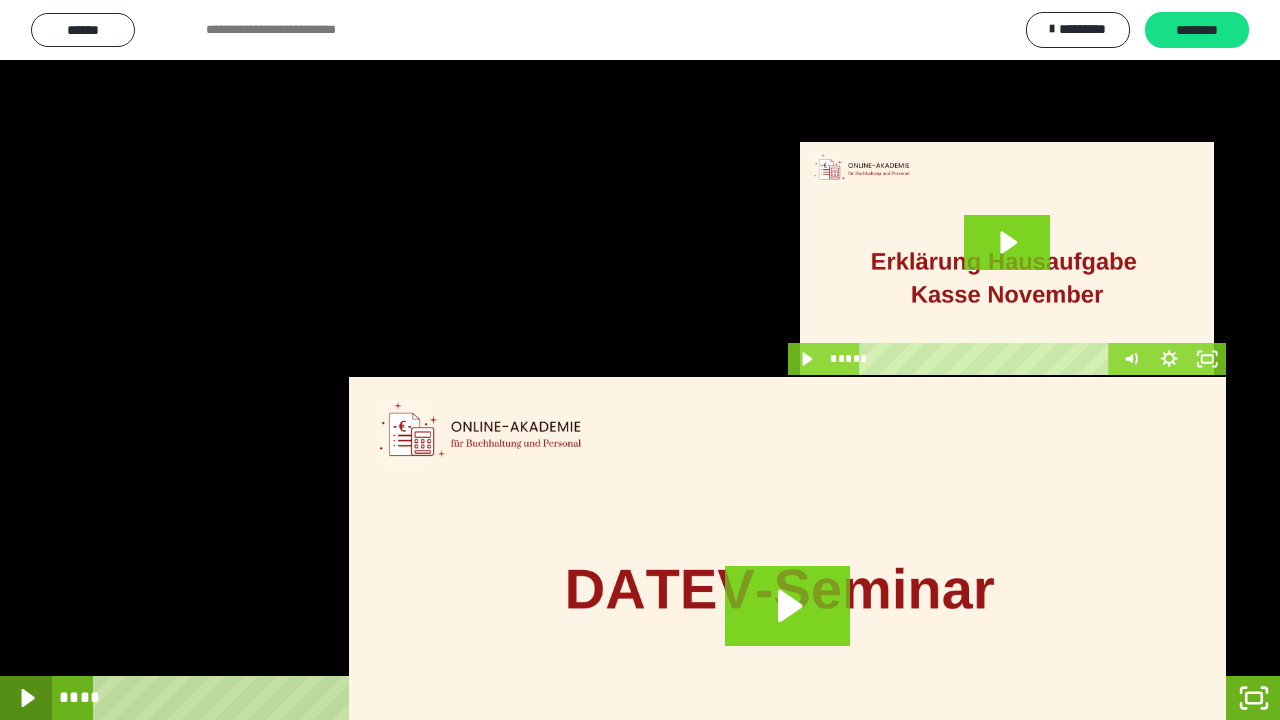click 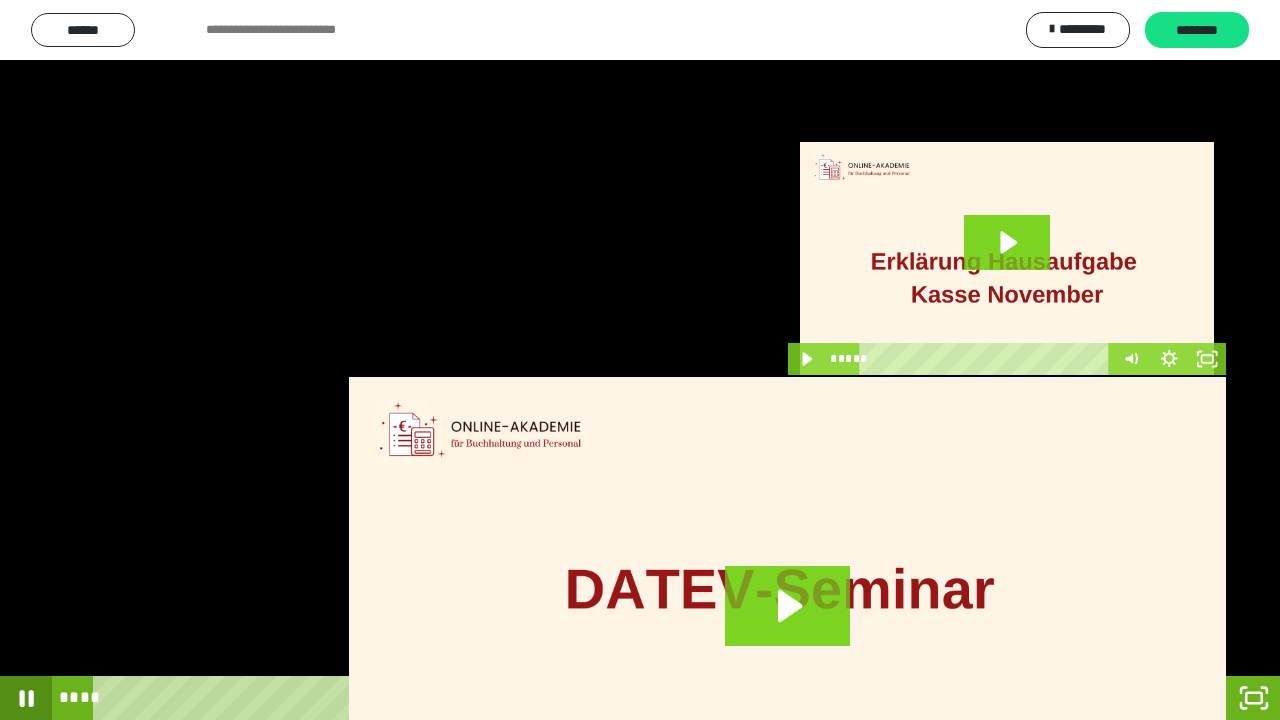 click 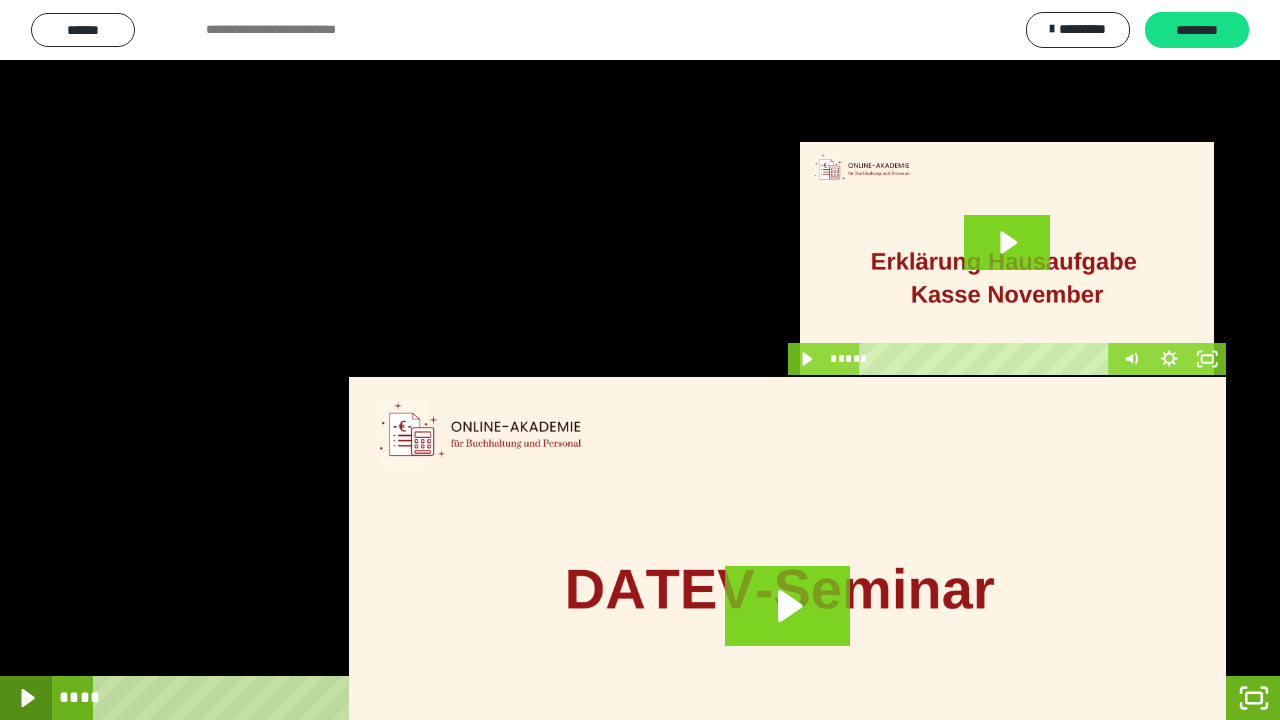 click 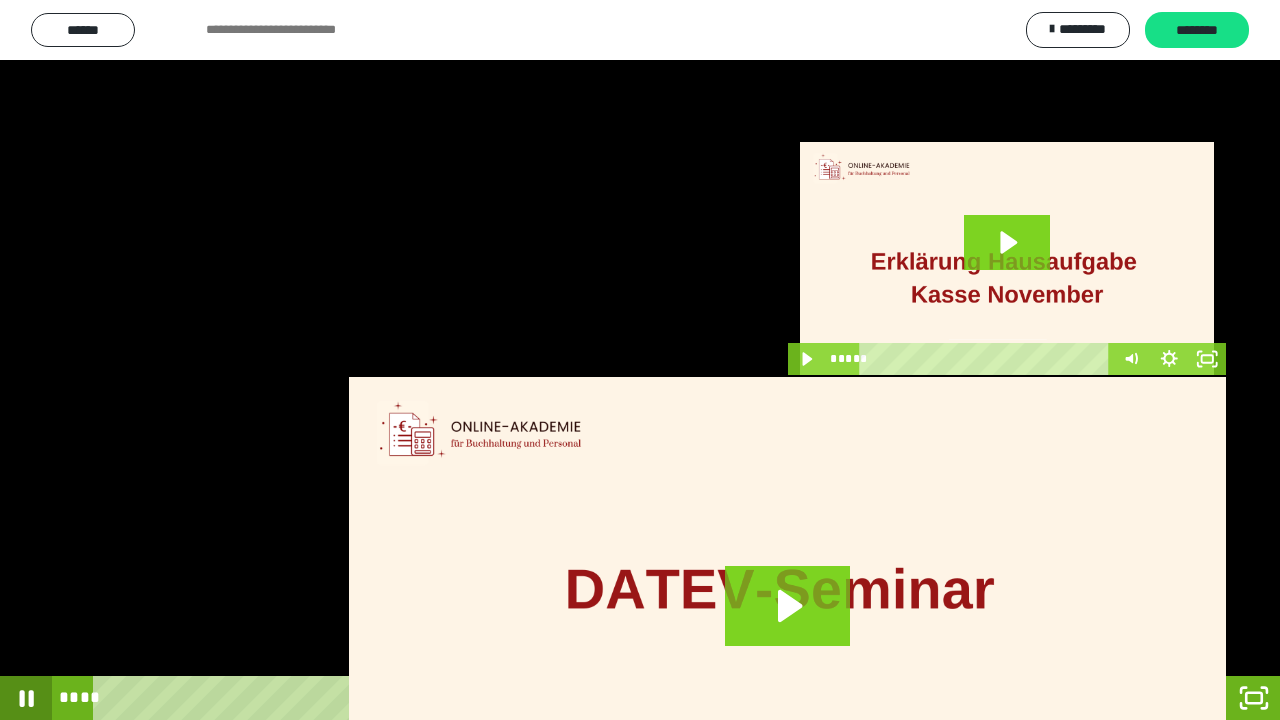 click 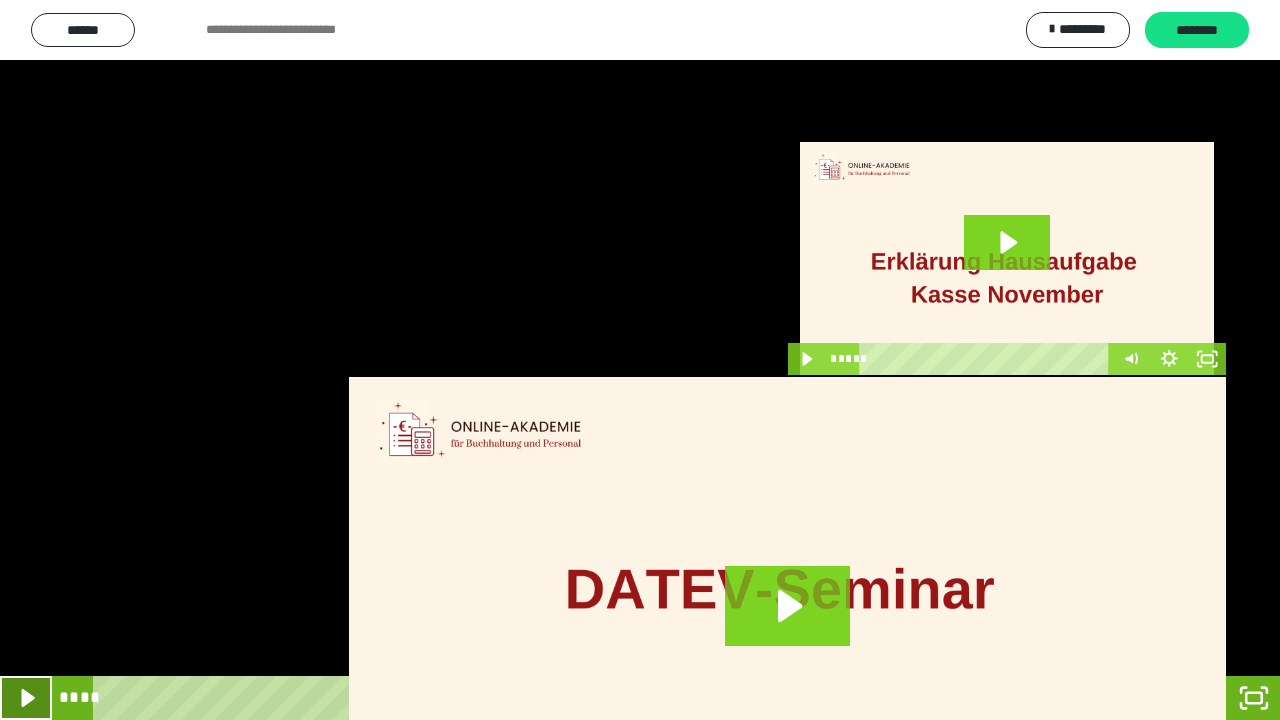 click 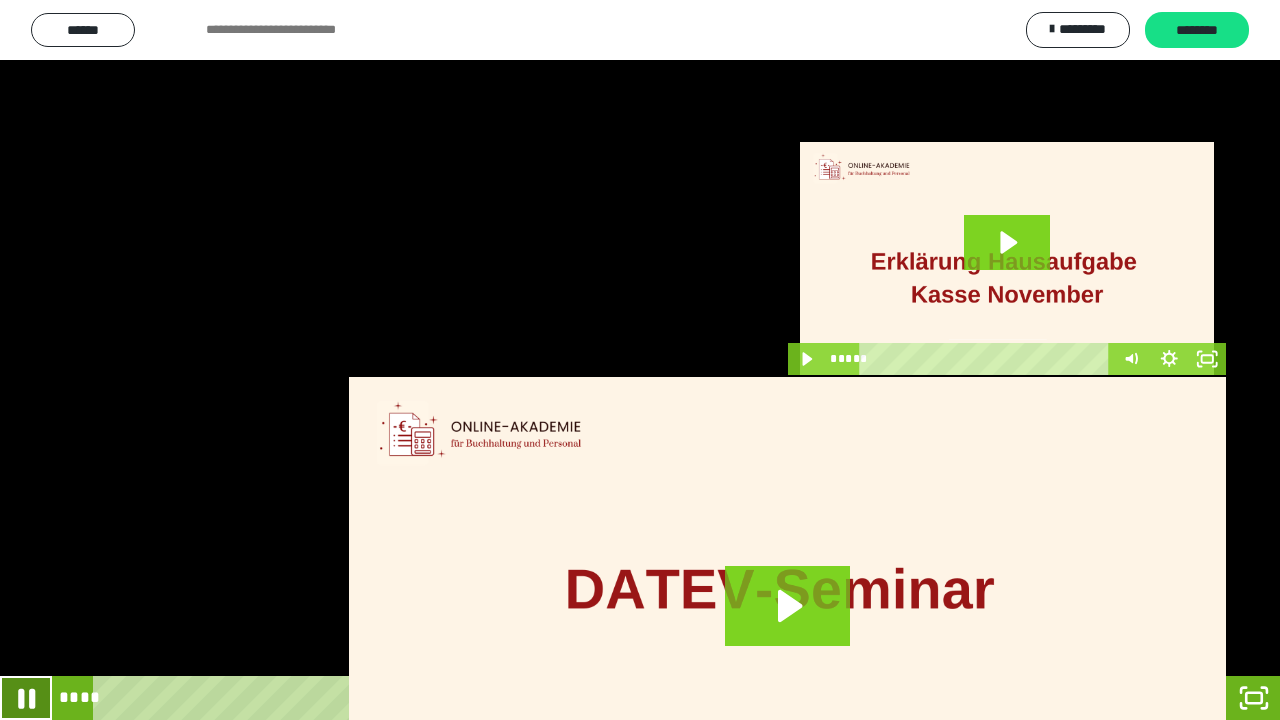 click 